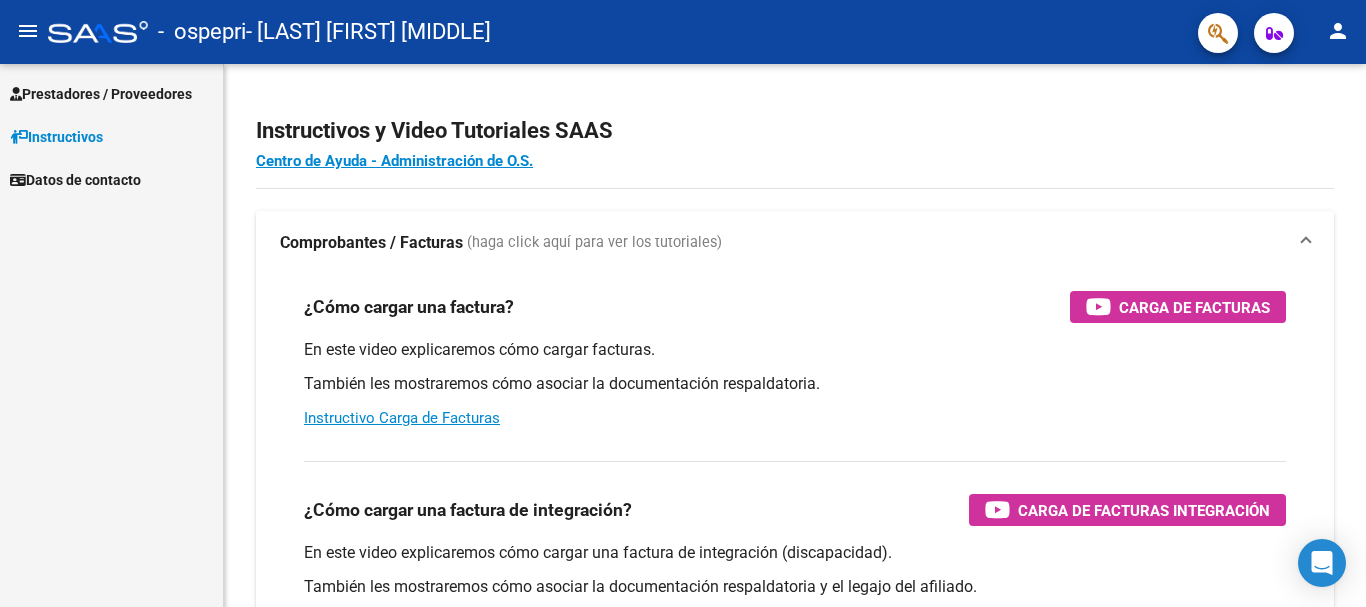 scroll, scrollTop: 0, scrollLeft: 0, axis: both 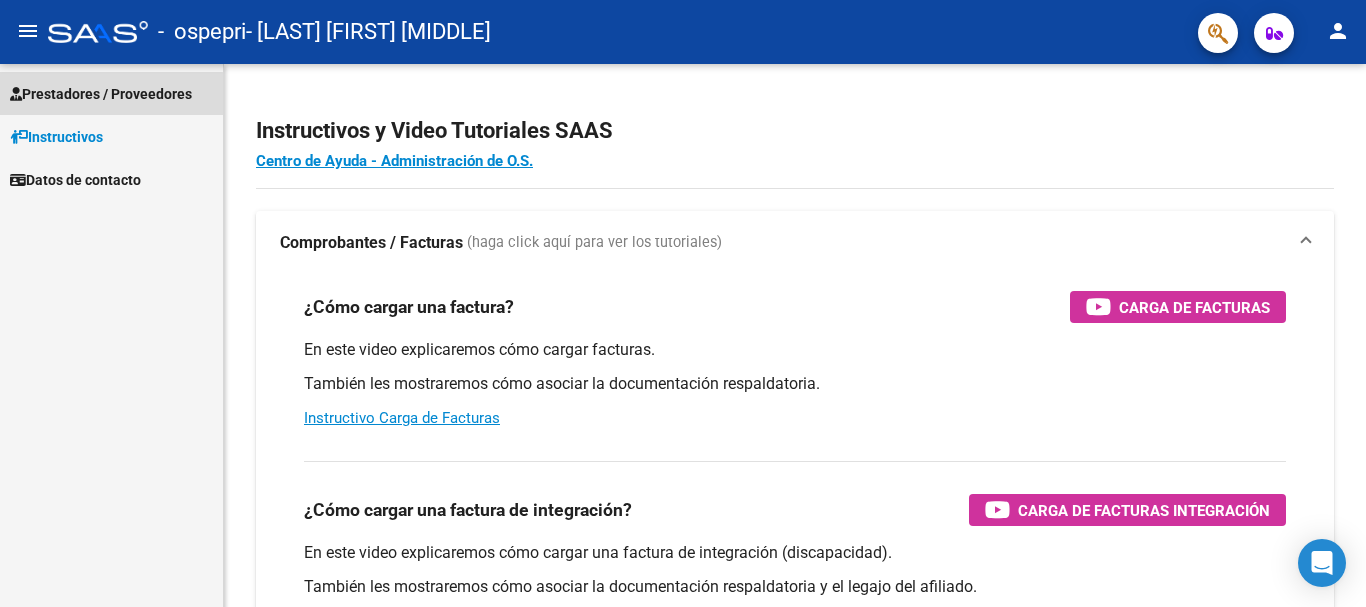 click on "Prestadores / Proveedores" at bounding box center (101, 94) 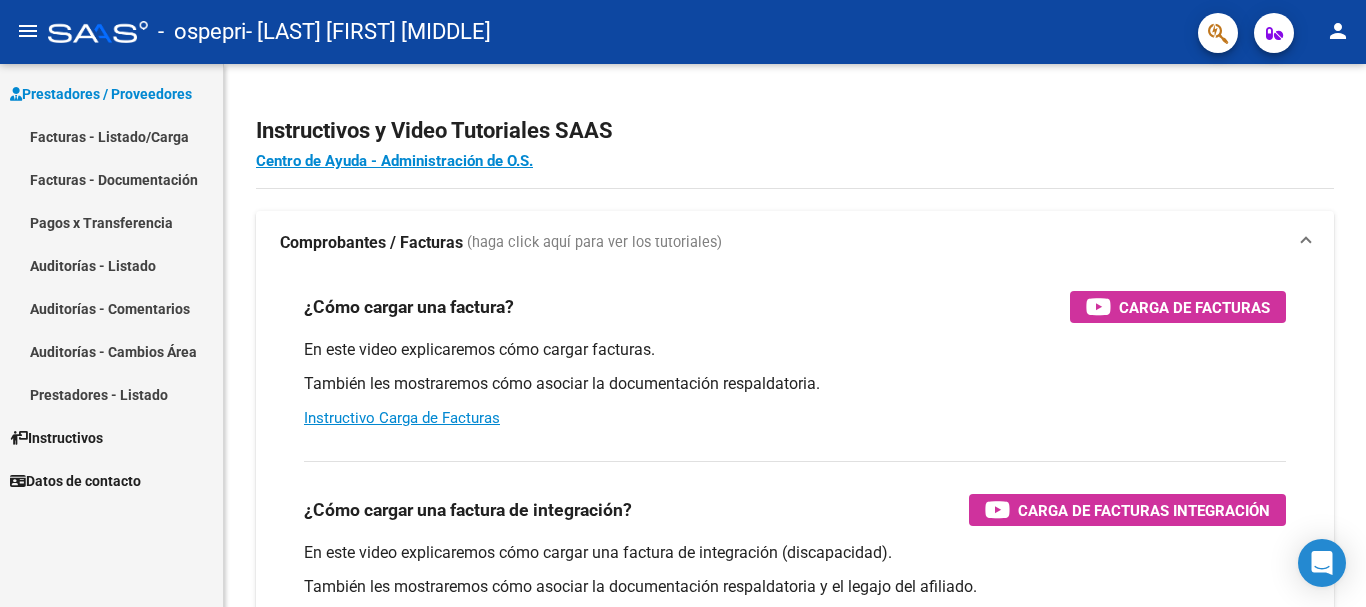 click on "Facturas - Listado/Carga" at bounding box center [111, 136] 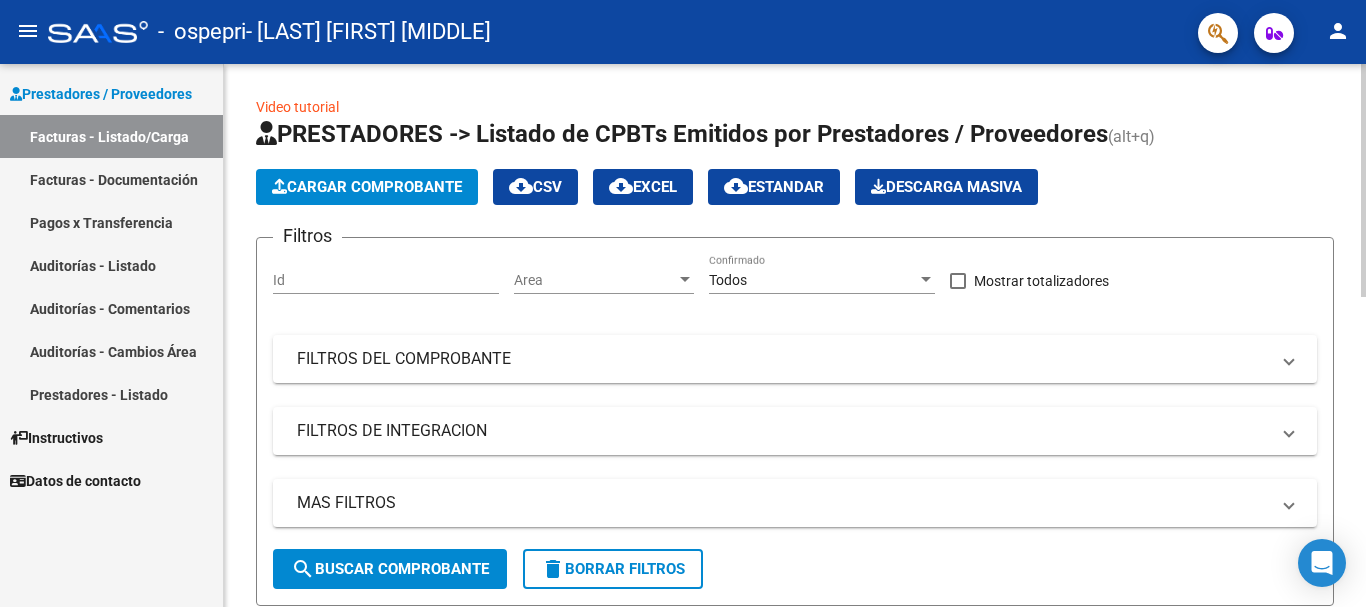 click on "Cargar Comprobante" 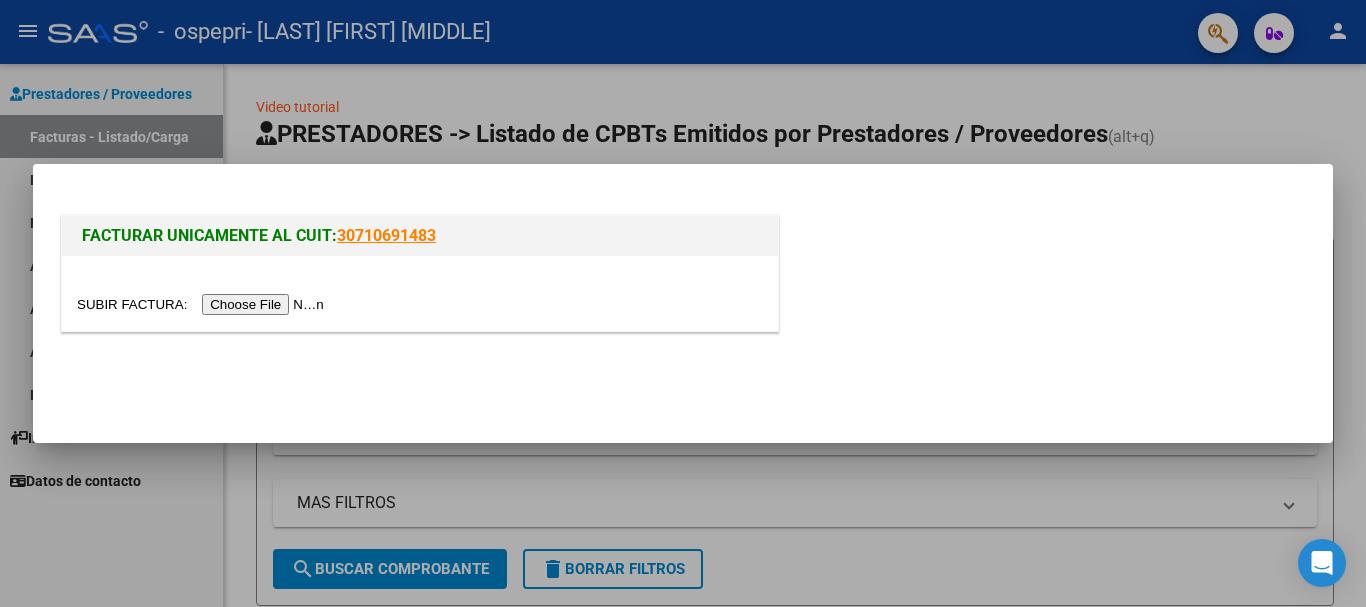 click at bounding box center (203, 304) 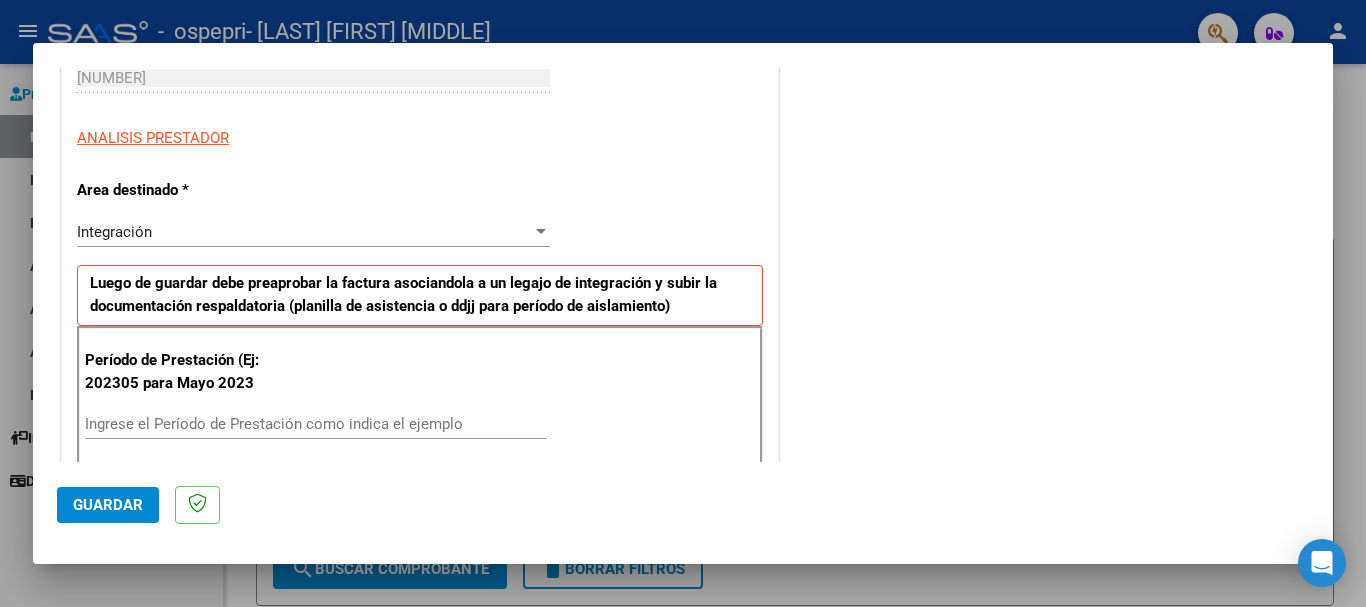 scroll, scrollTop: 400, scrollLeft: 0, axis: vertical 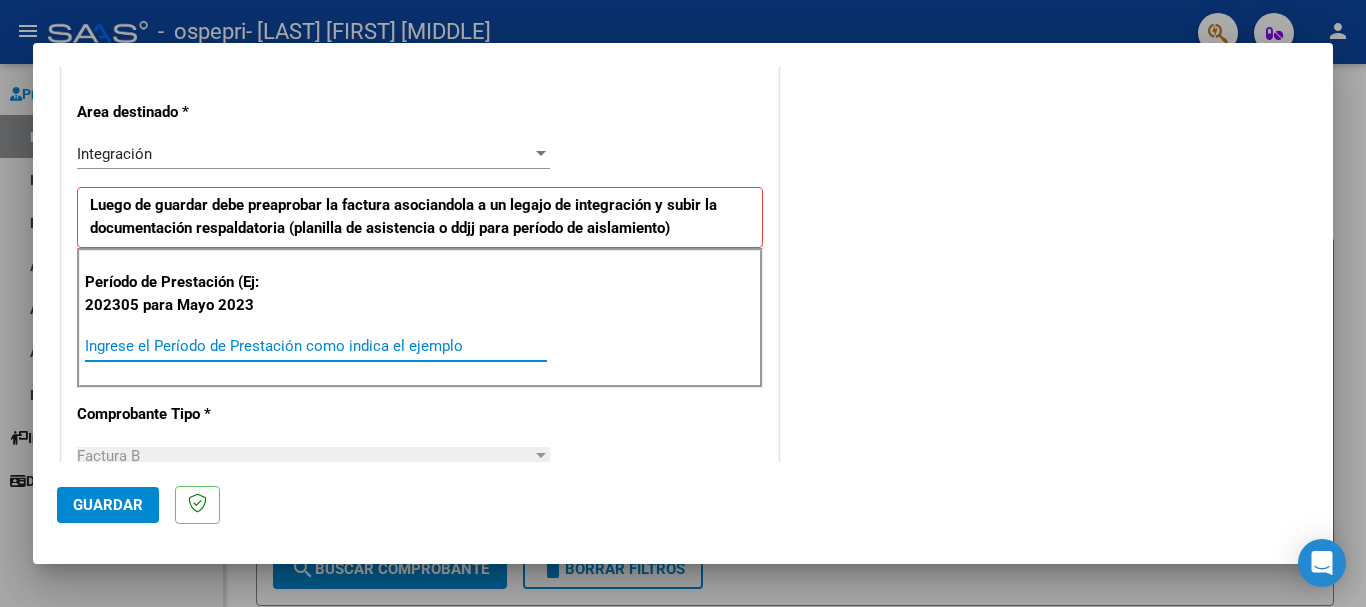 click on "Ingrese el Período de Prestación como indica el ejemplo" at bounding box center (316, 346) 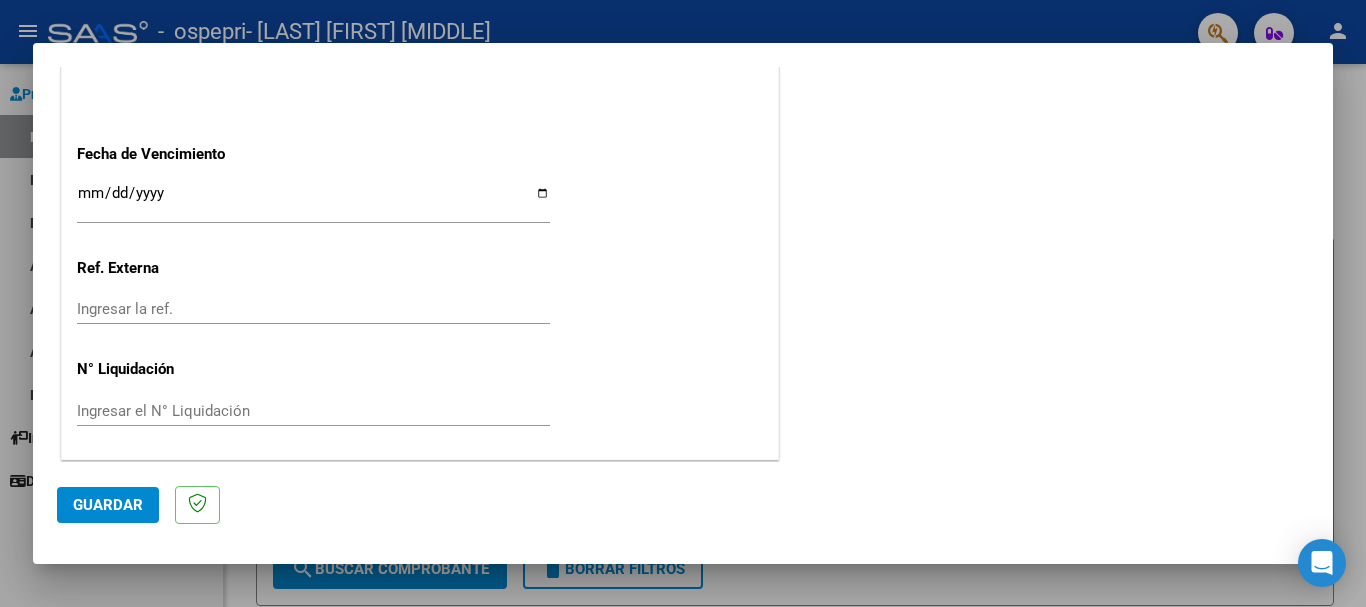 scroll, scrollTop: 1327, scrollLeft: 0, axis: vertical 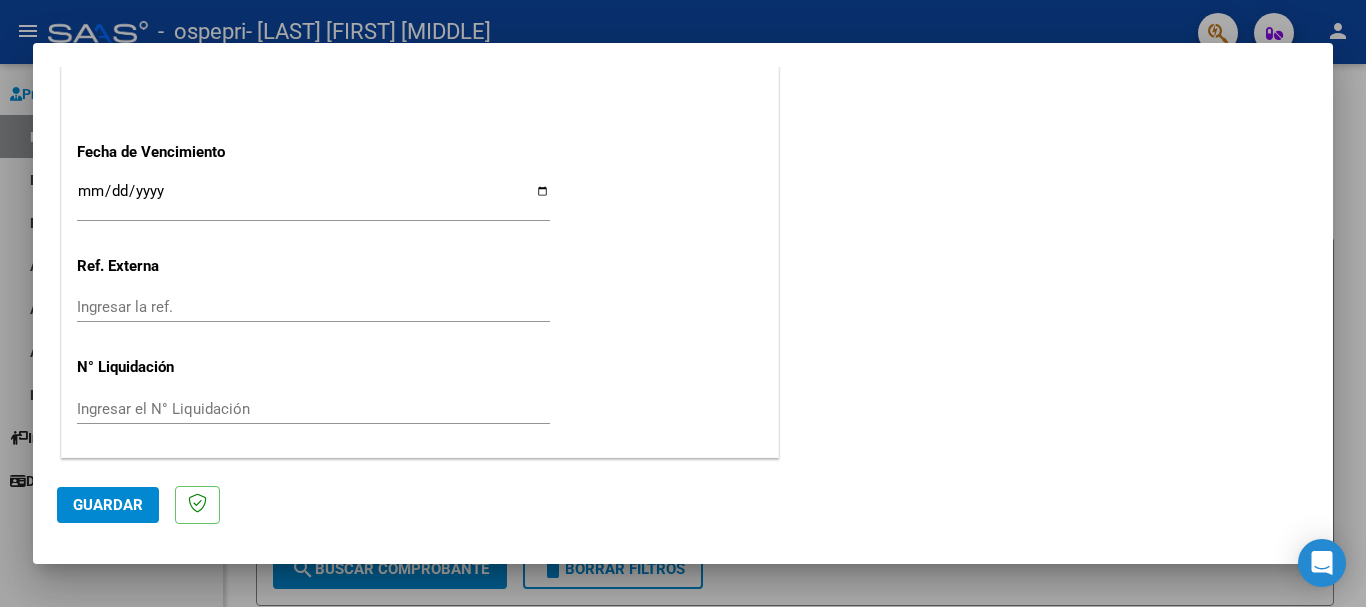 type on "202507" 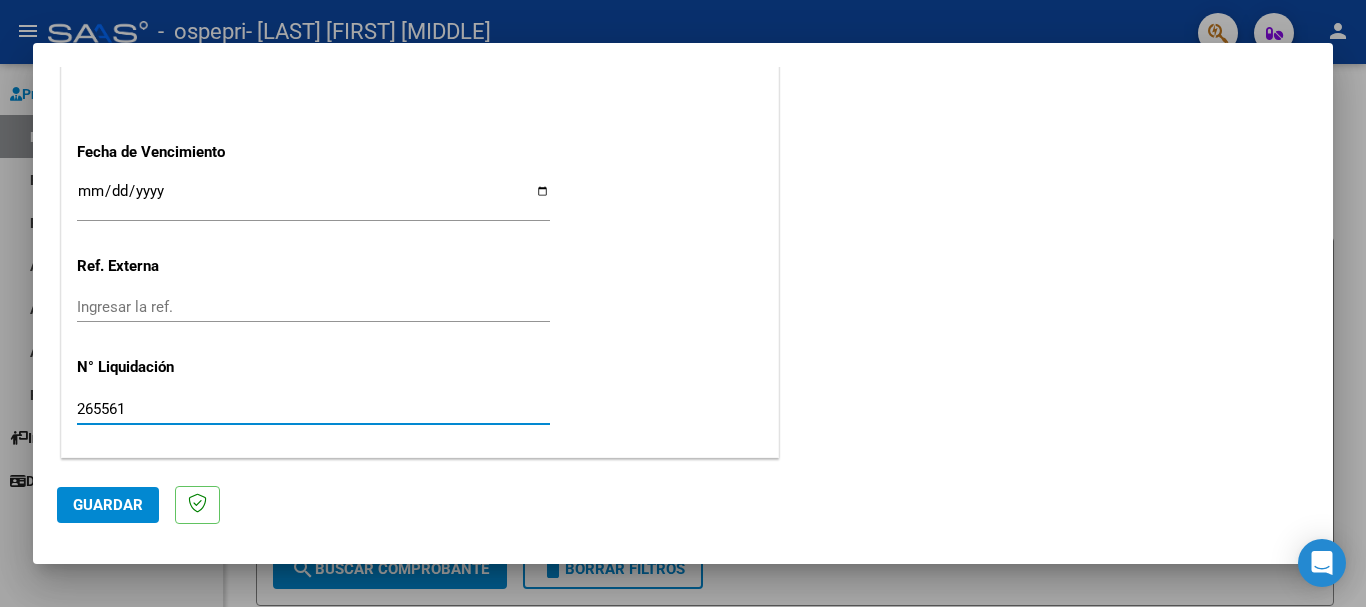 type on "265561" 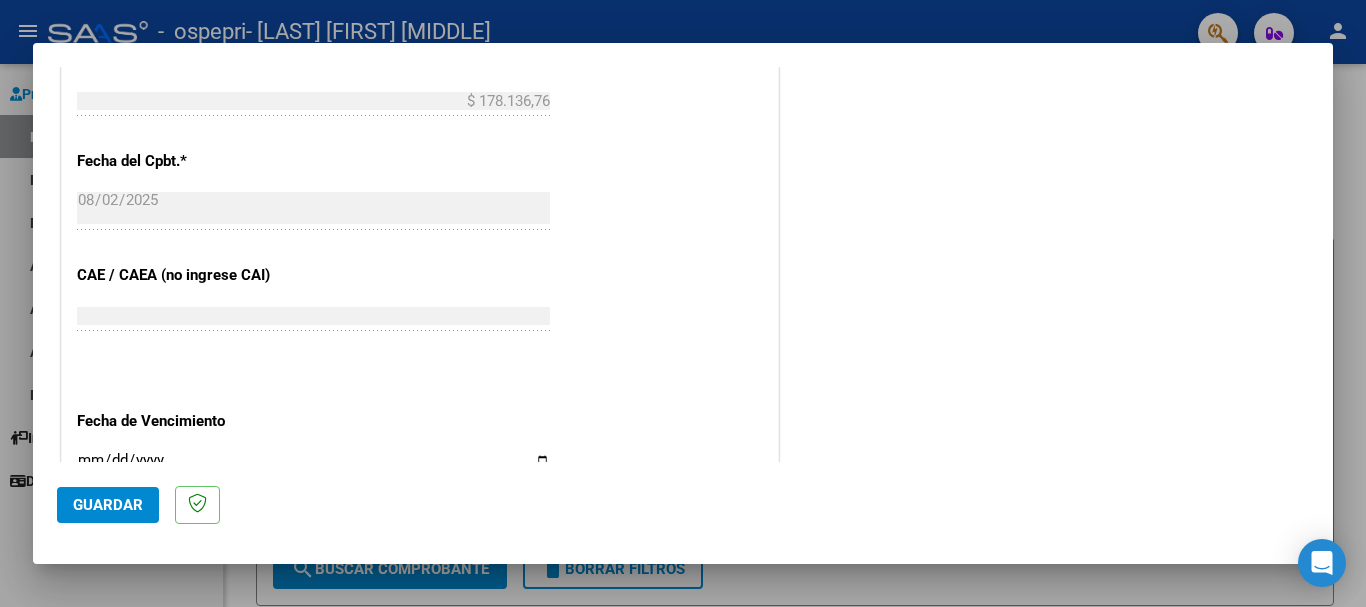 scroll, scrollTop: 1227, scrollLeft: 0, axis: vertical 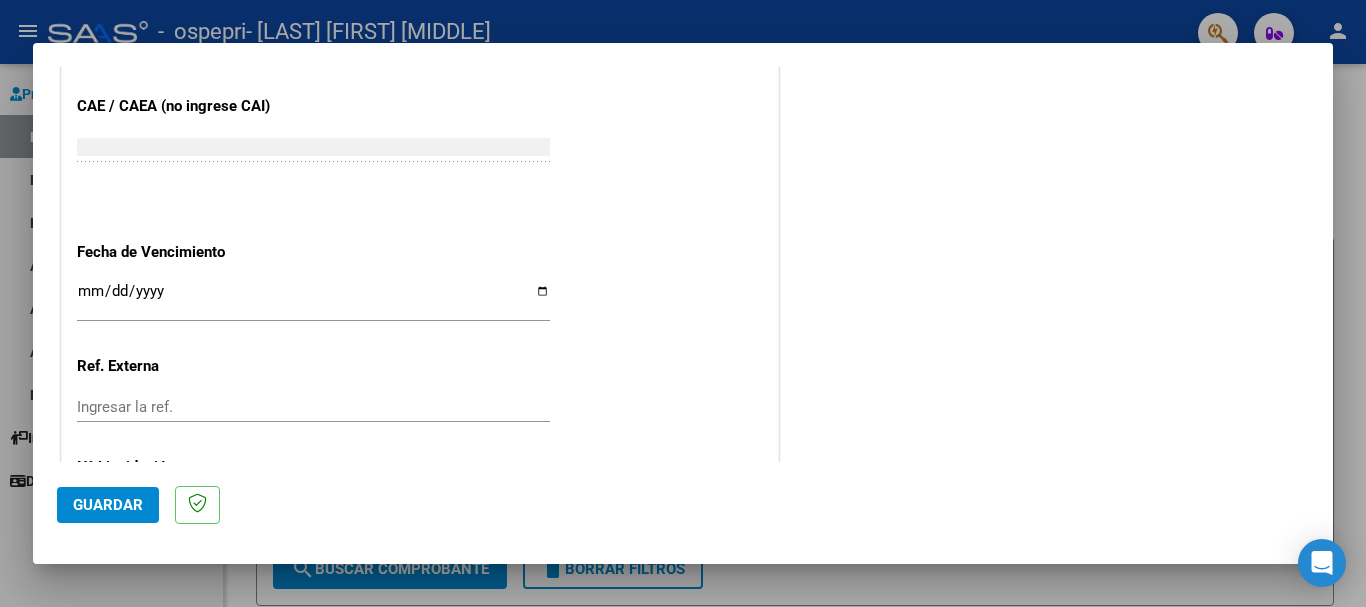 click on "Guardar" 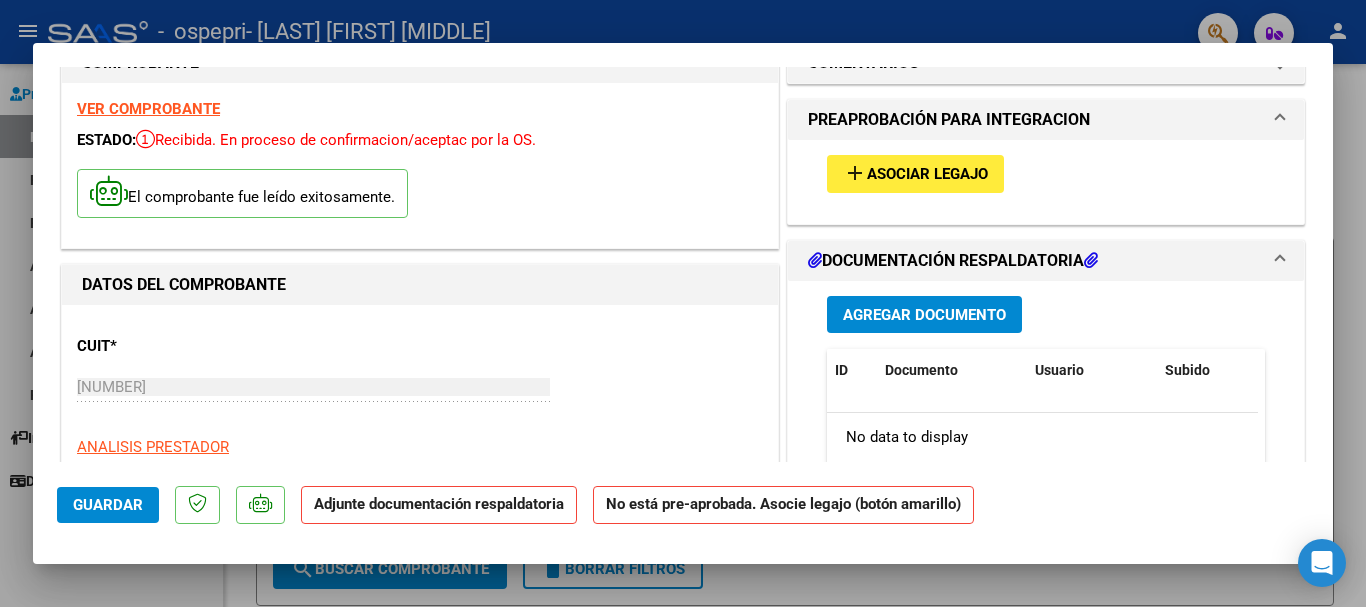 scroll, scrollTop: 0, scrollLeft: 0, axis: both 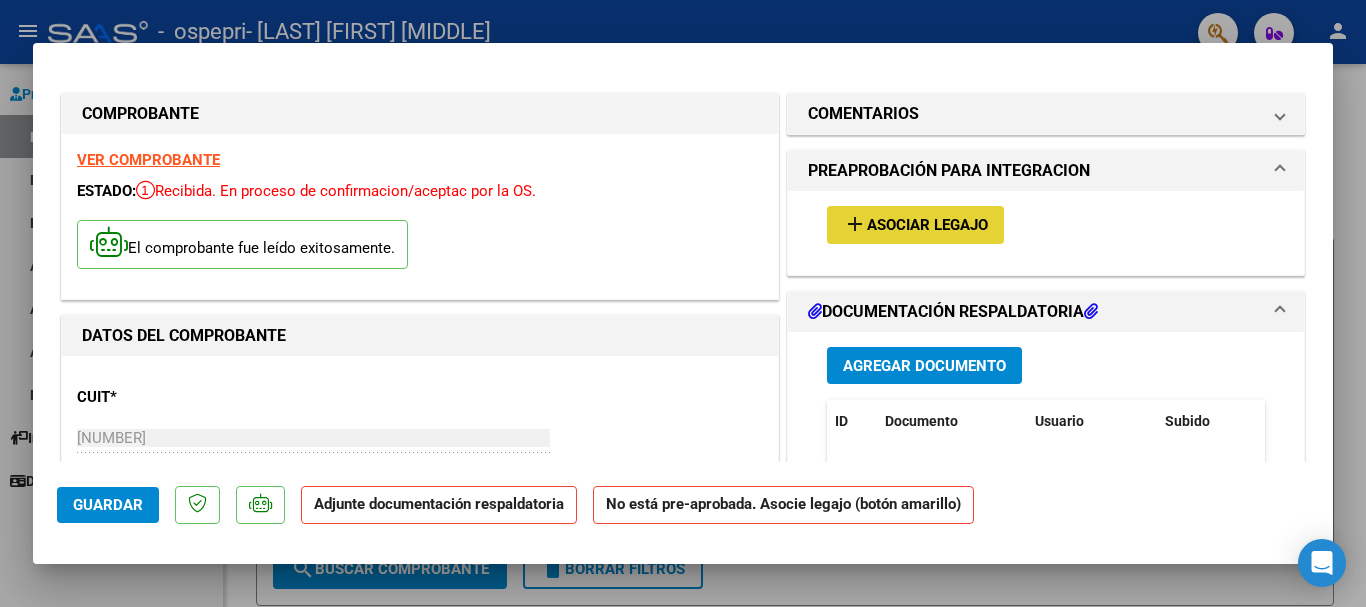 click on "Asociar Legajo" at bounding box center [927, 226] 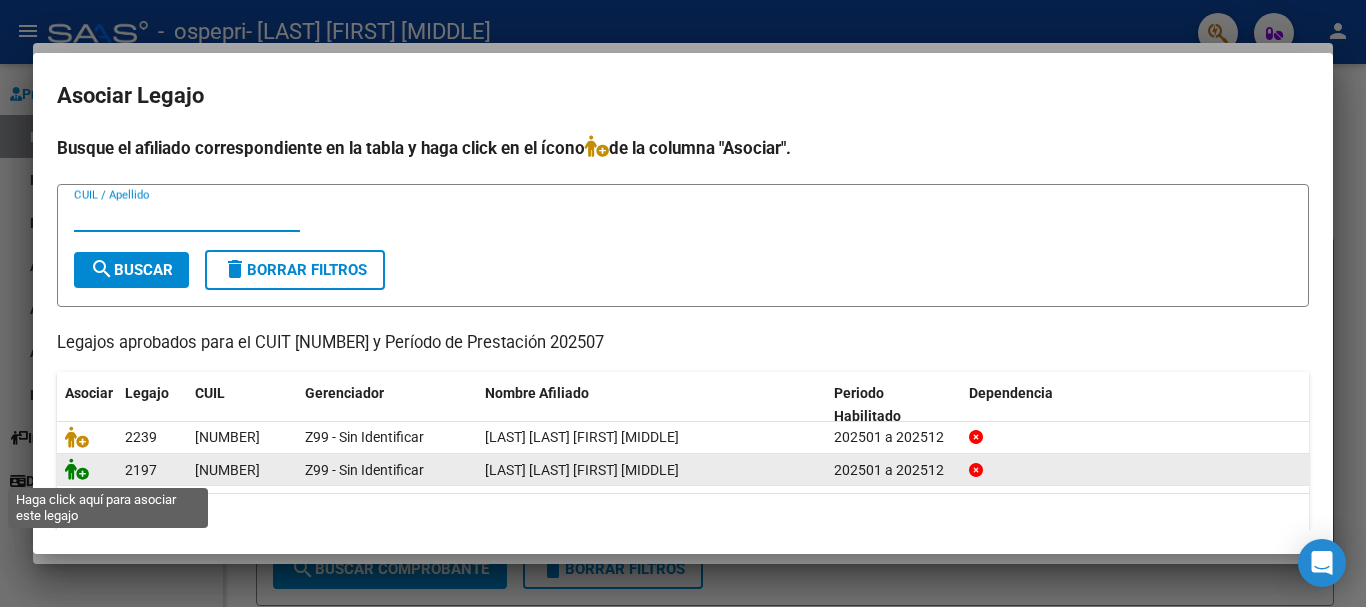 click 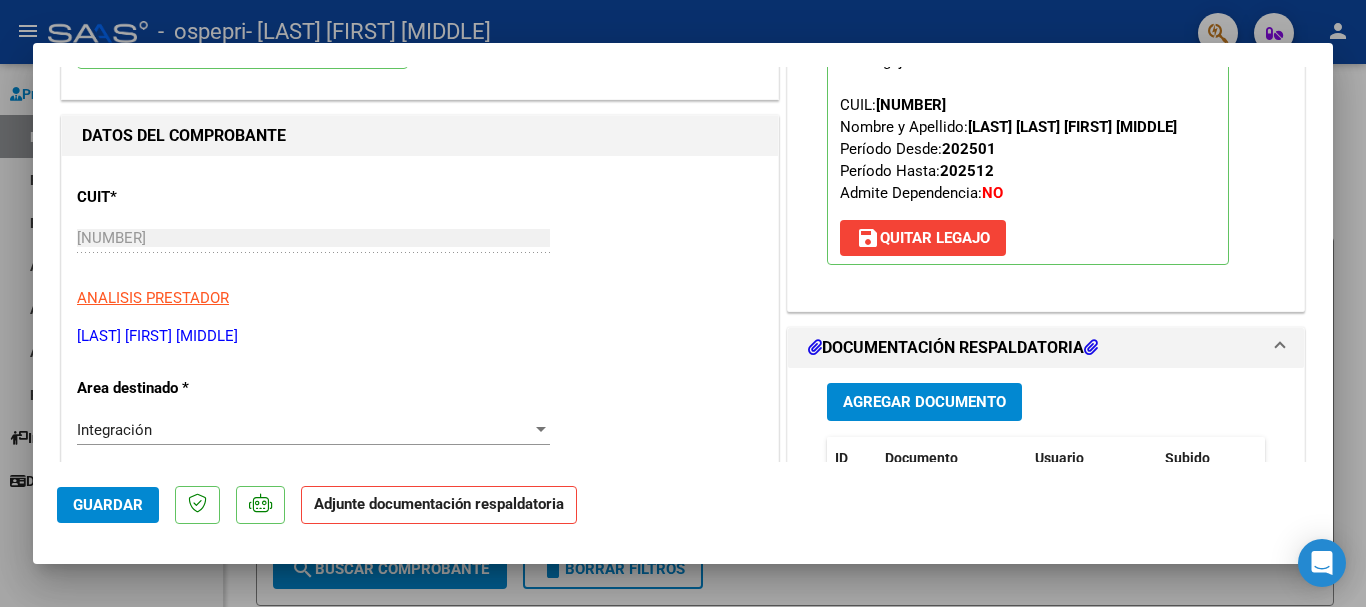 scroll, scrollTop: 400, scrollLeft: 0, axis: vertical 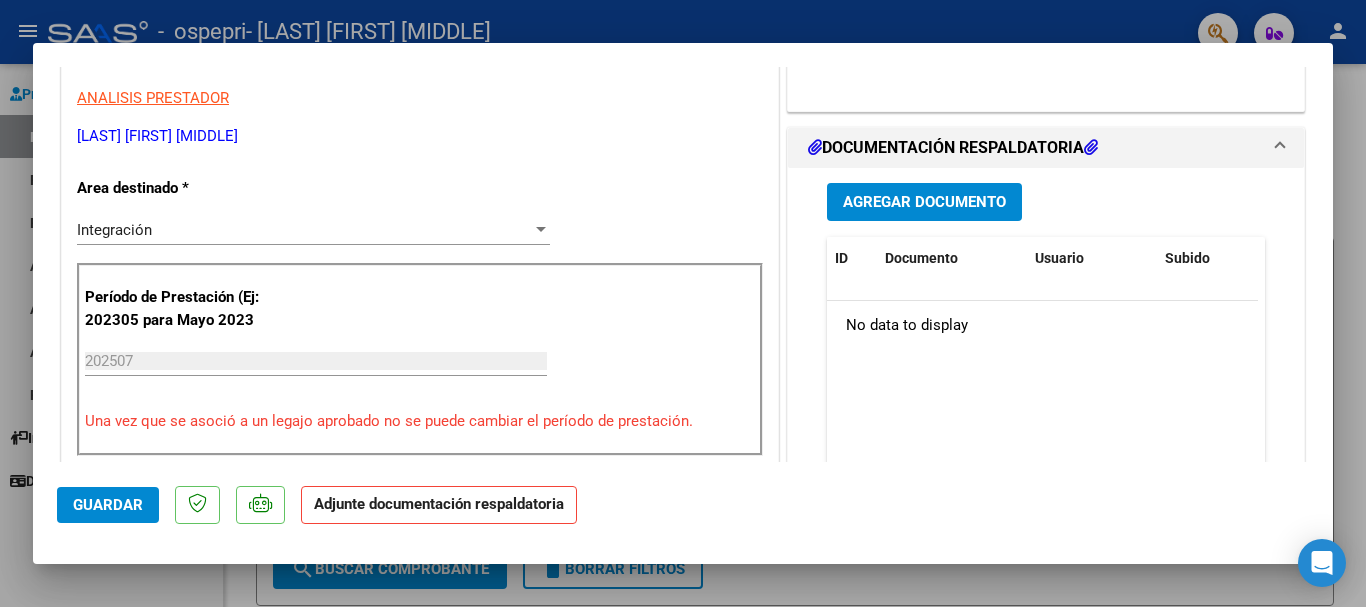 click on "Agregar Documento" at bounding box center [924, 203] 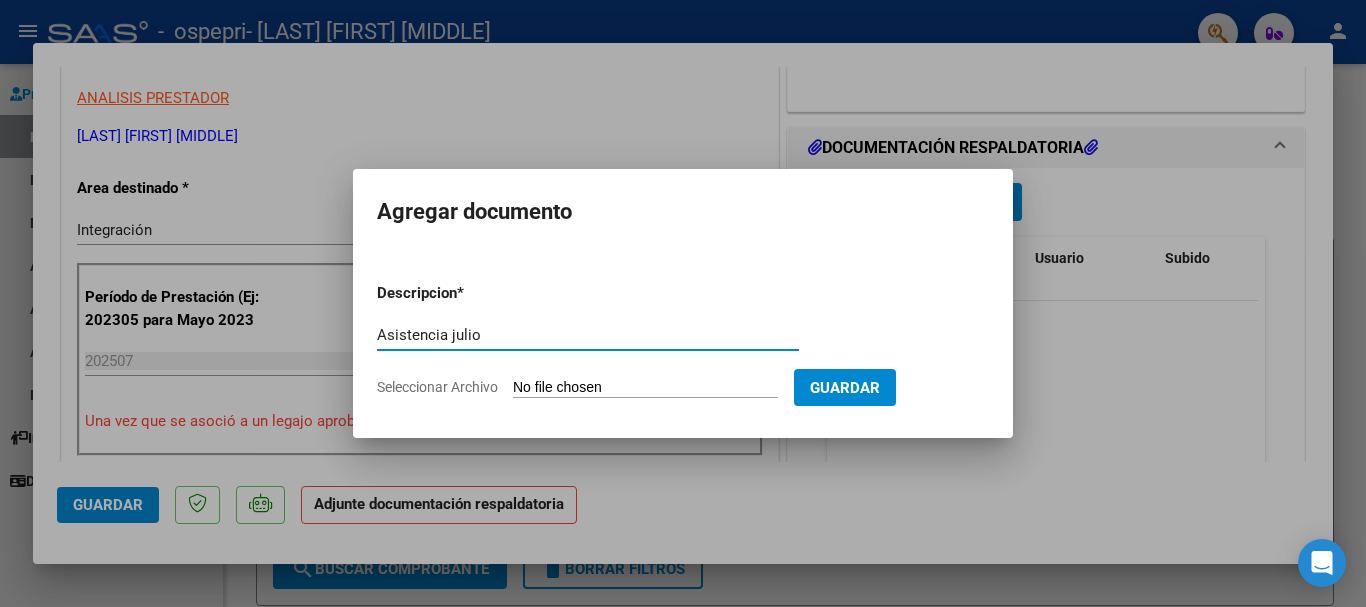 type on "Asistencia julio" 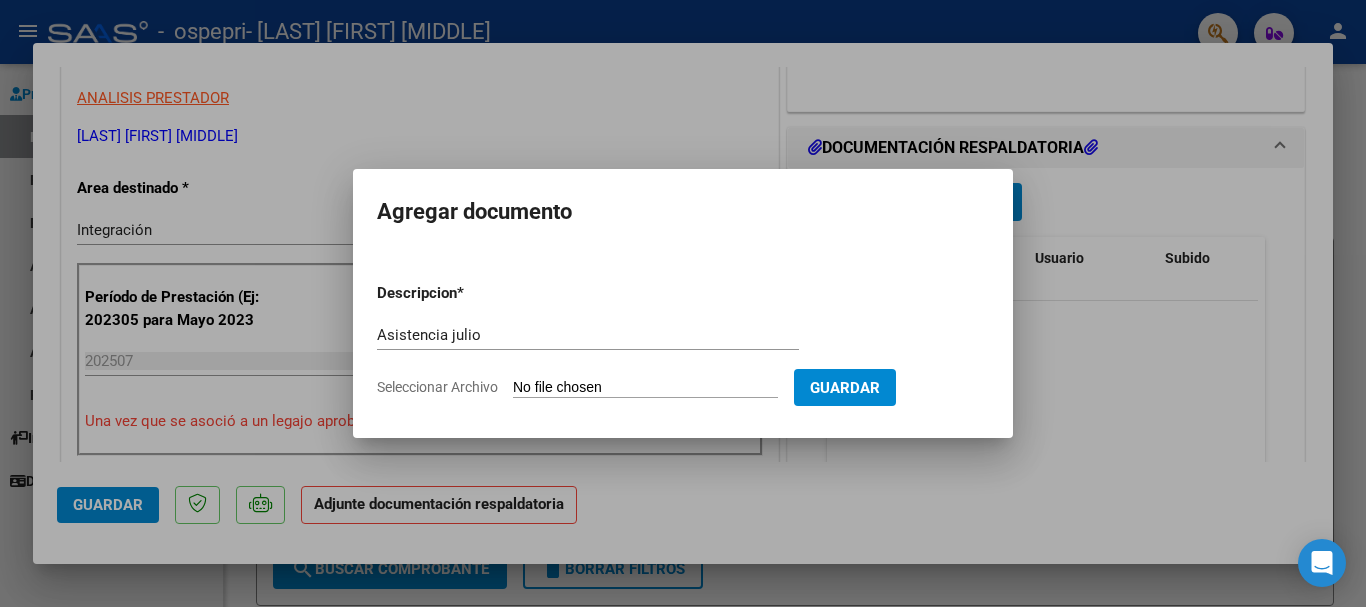 type on "C:\fakepath\[FIRST] [LAST]-Julio.pdf" 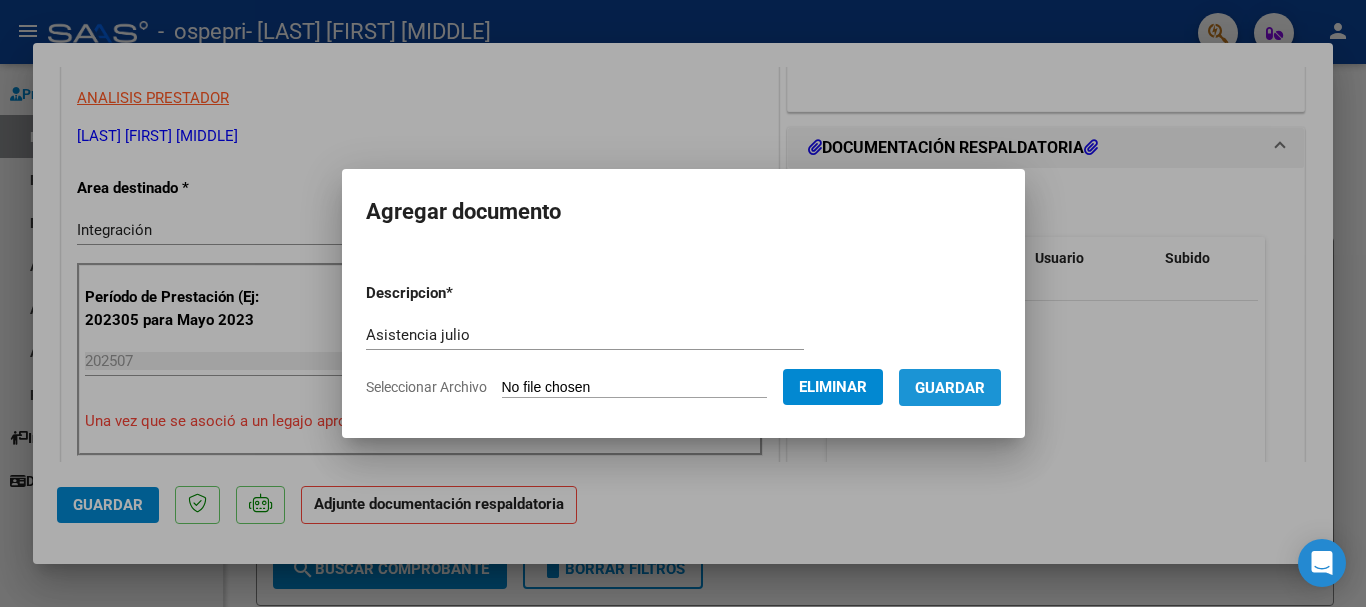 click on "Guardar" at bounding box center [950, 388] 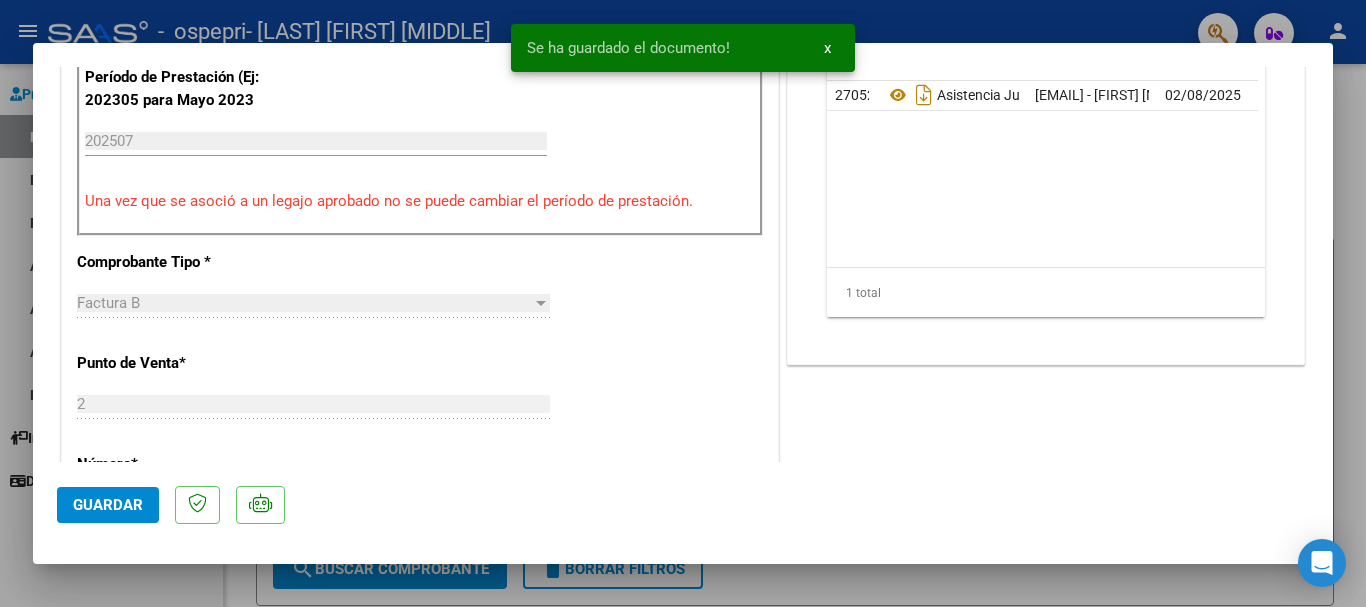 scroll, scrollTop: 600, scrollLeft: 0, axis: vertical 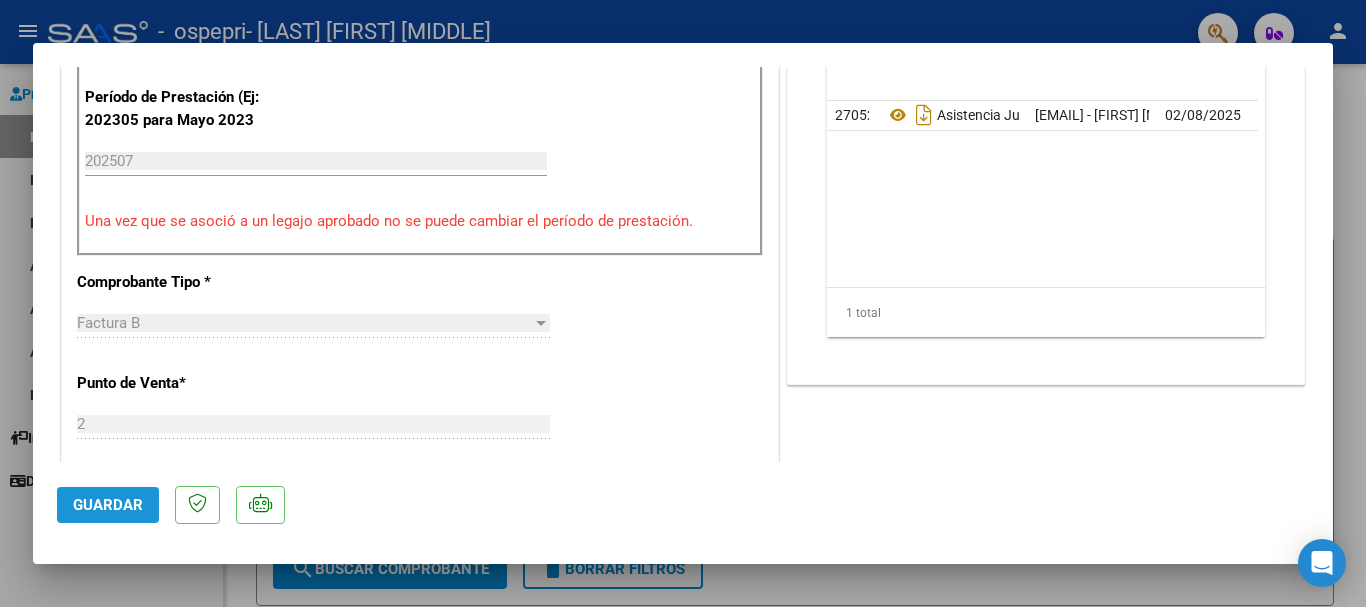 click on "Guardar" 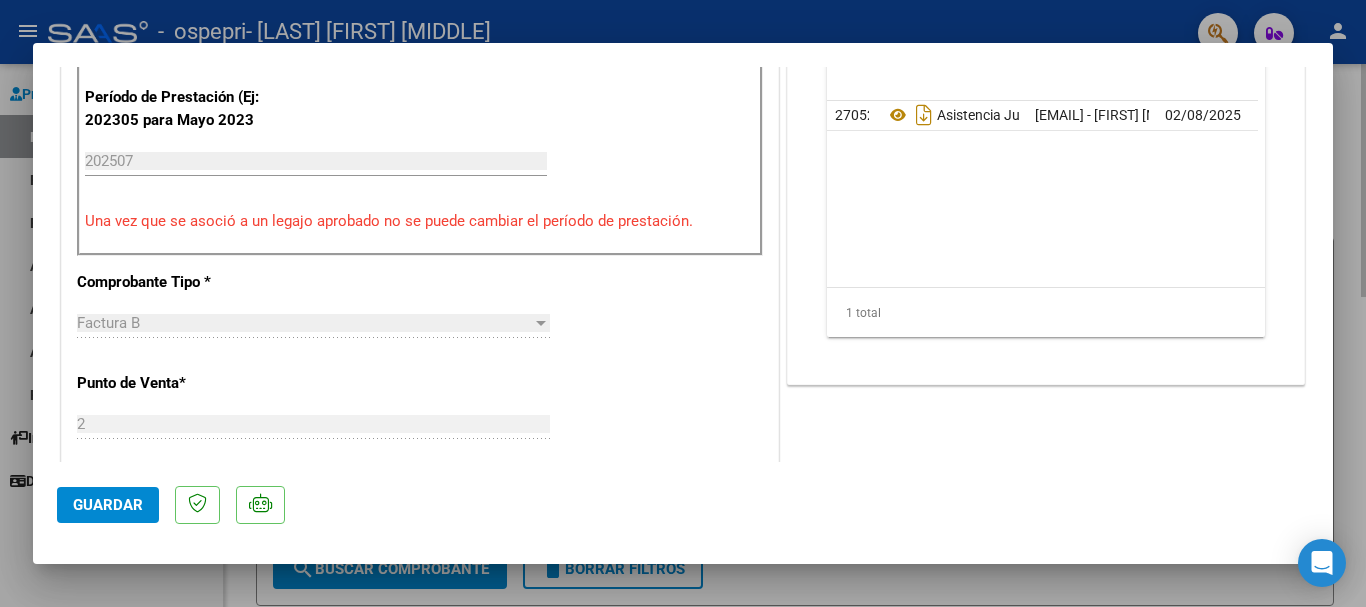click at bounding box center (683, 303) 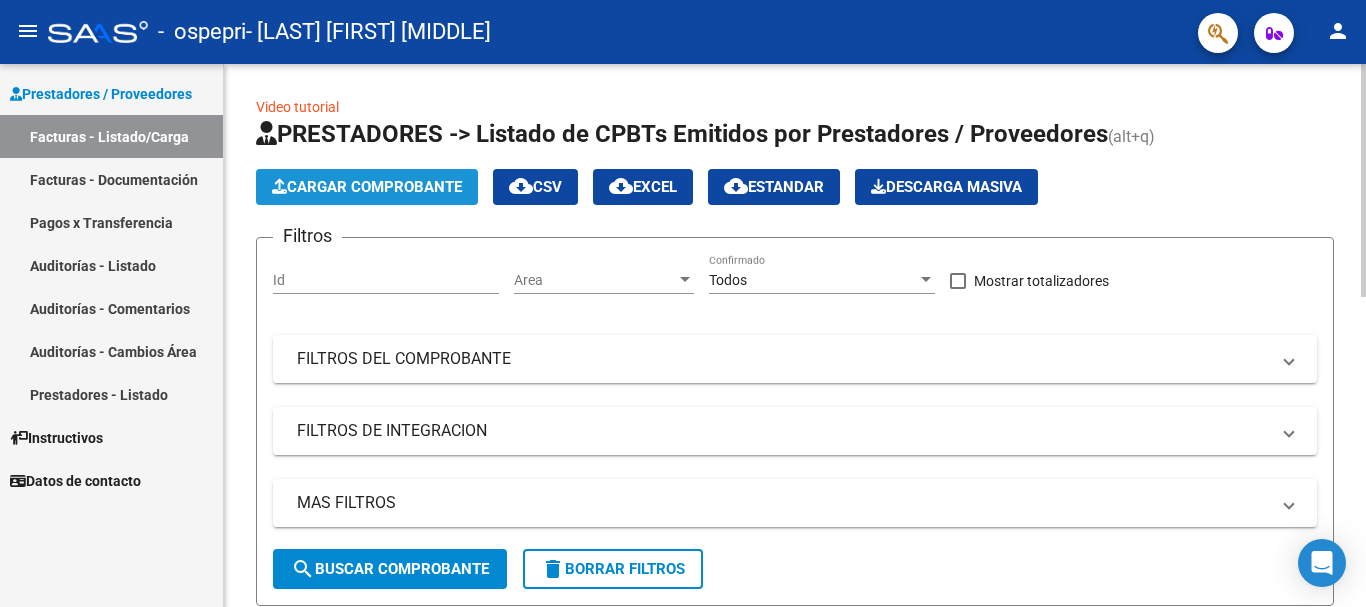 click on "Cargar Comprobante" 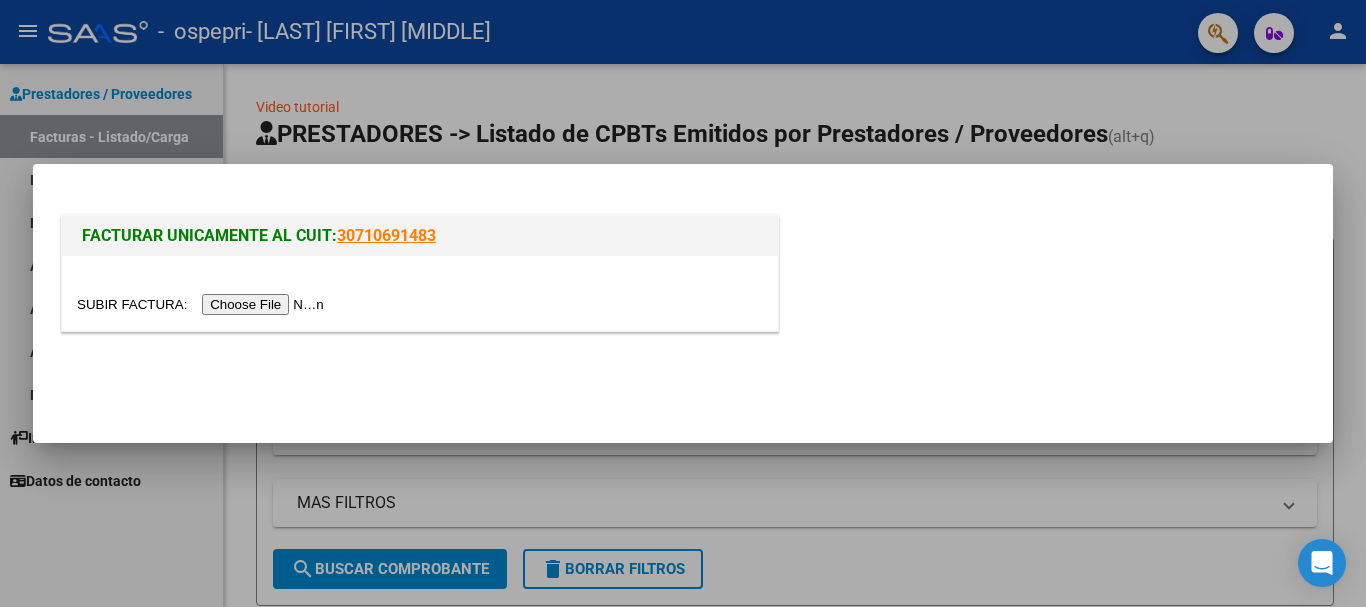 click at bounding box center [203, 304] 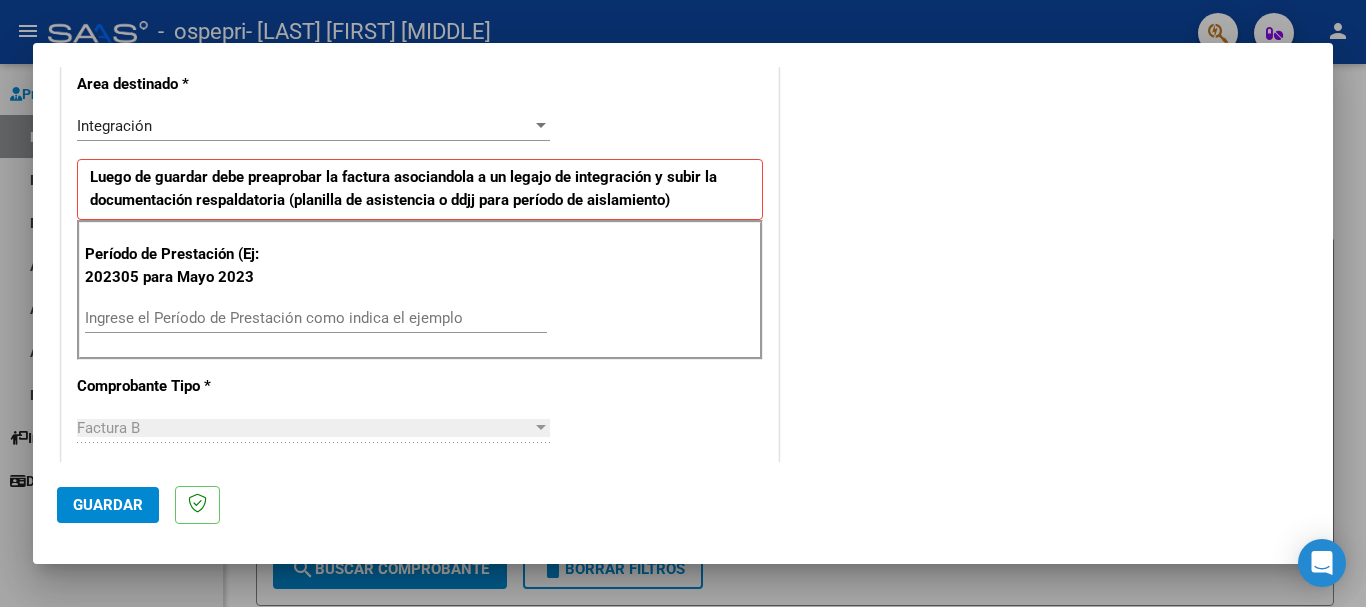 scroll, scrollTop: 427, scrollLeft: 0, axis: vertical 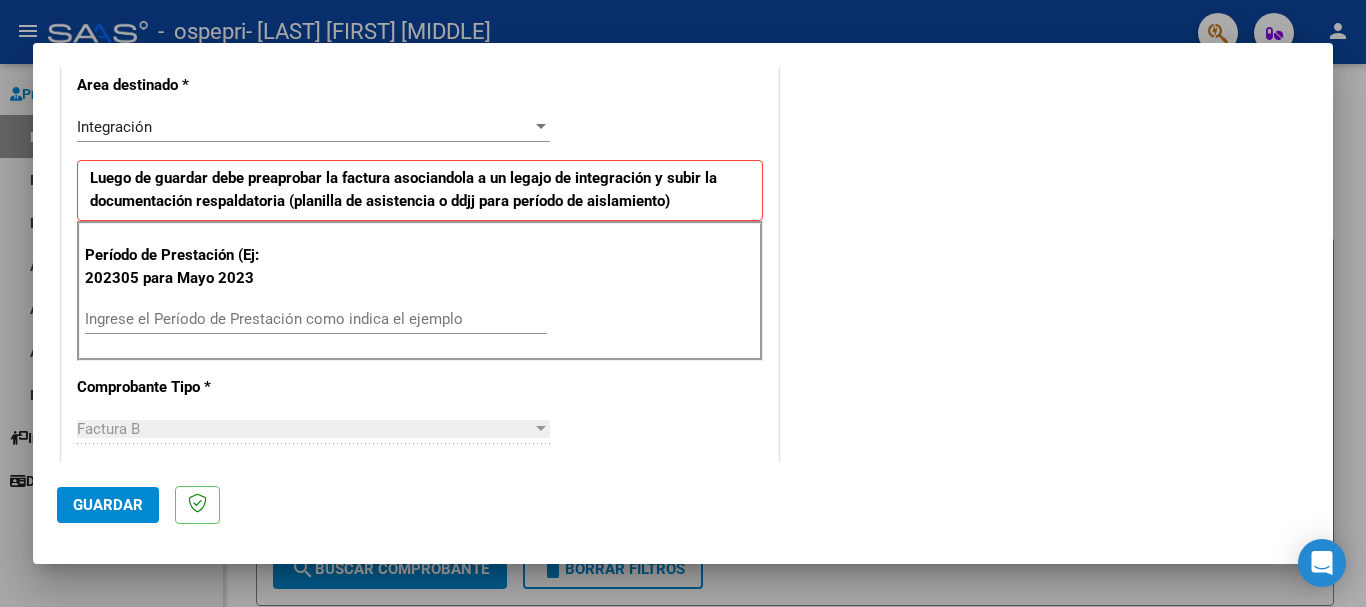 click on "Ingrese el Período de Prestación como indica el ejemplo" at bounding box center (316, 319) 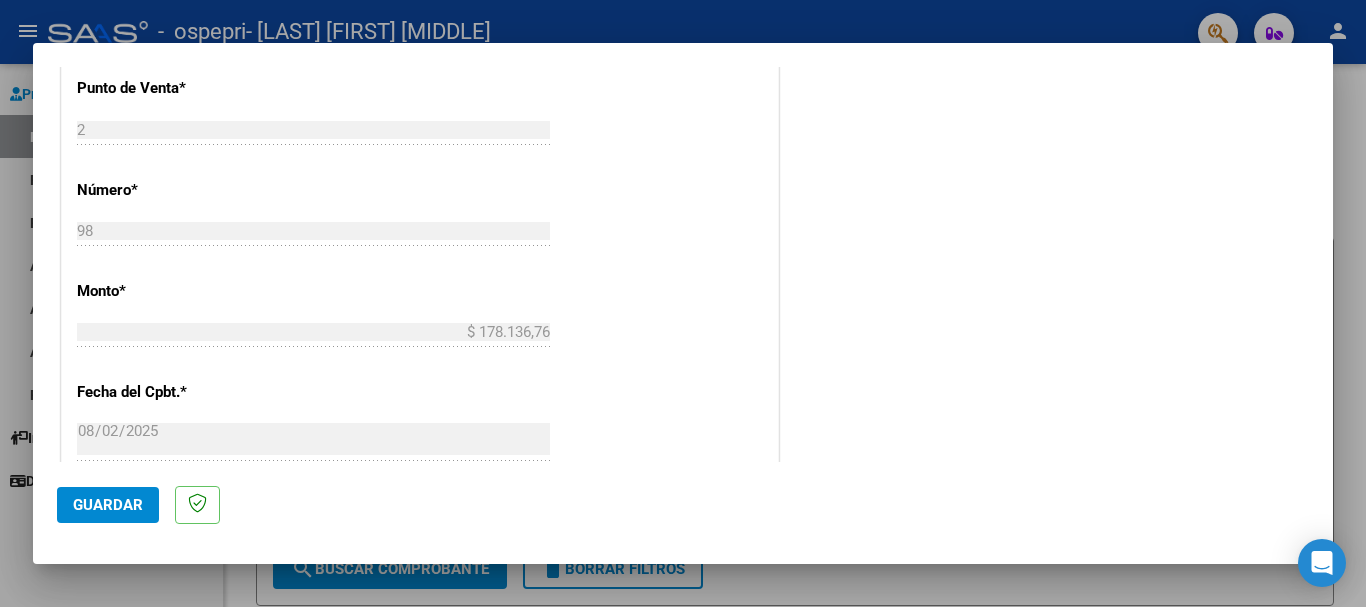scroll, scrollTop: 1327, scrollLeft: 0, axis: vertical 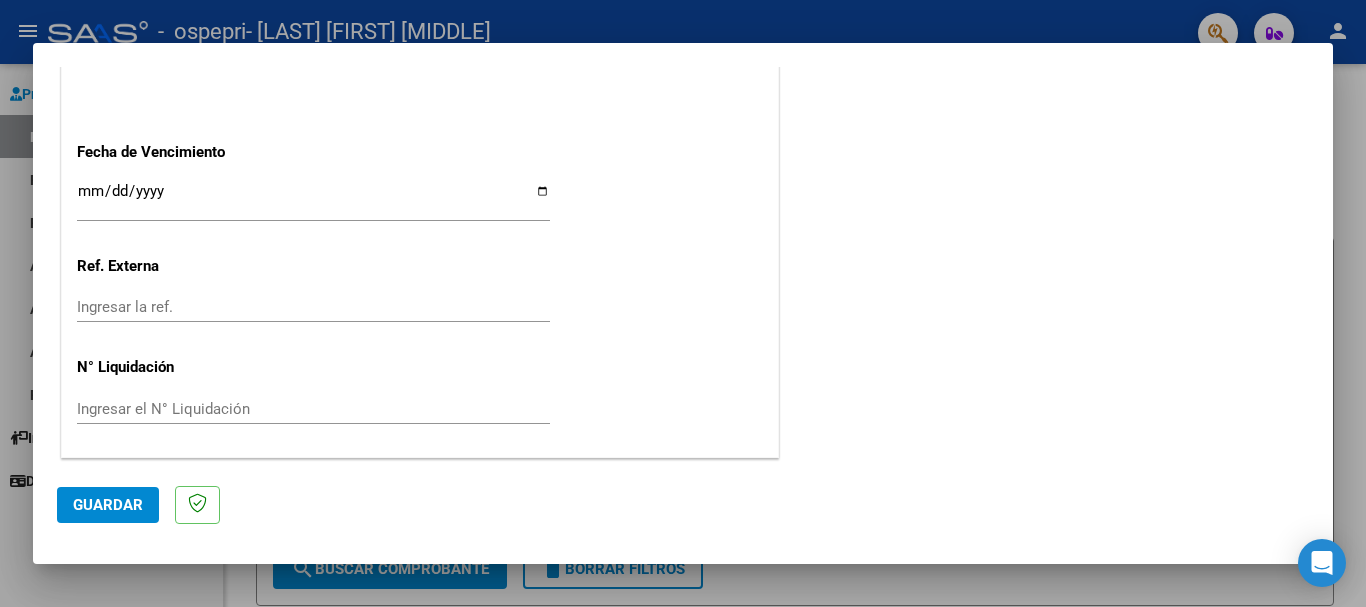 type on "202507" 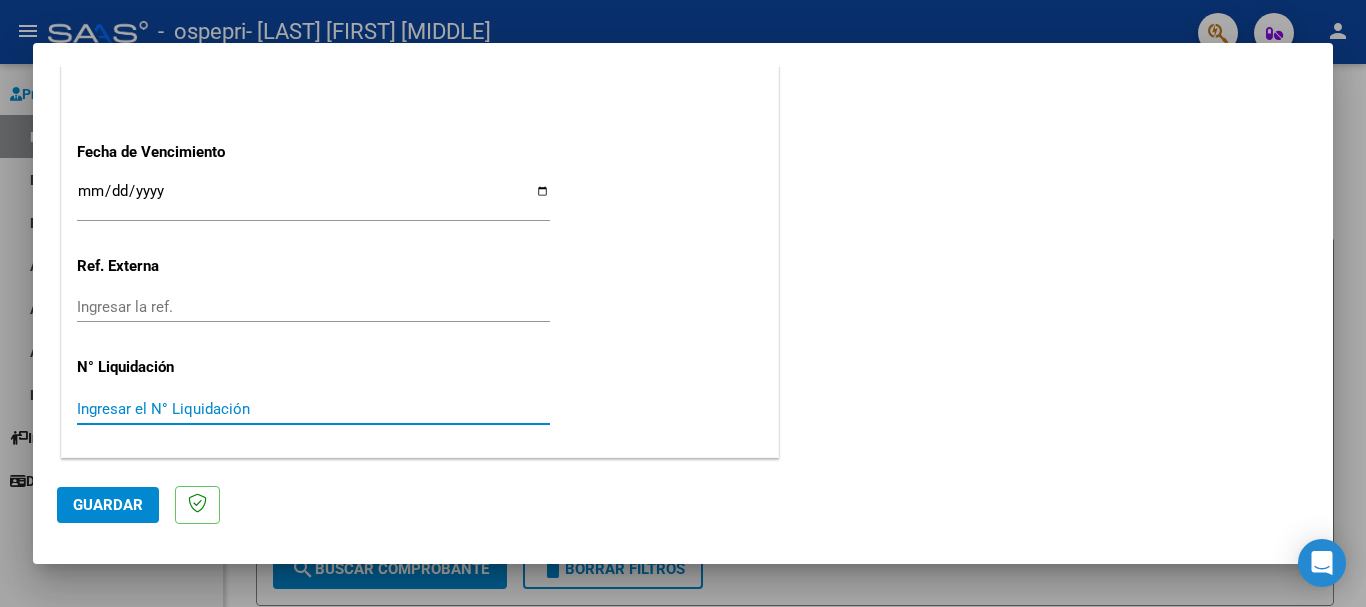 click on "Ingresar el N° Liquidación" at bounding box center [313, 409] 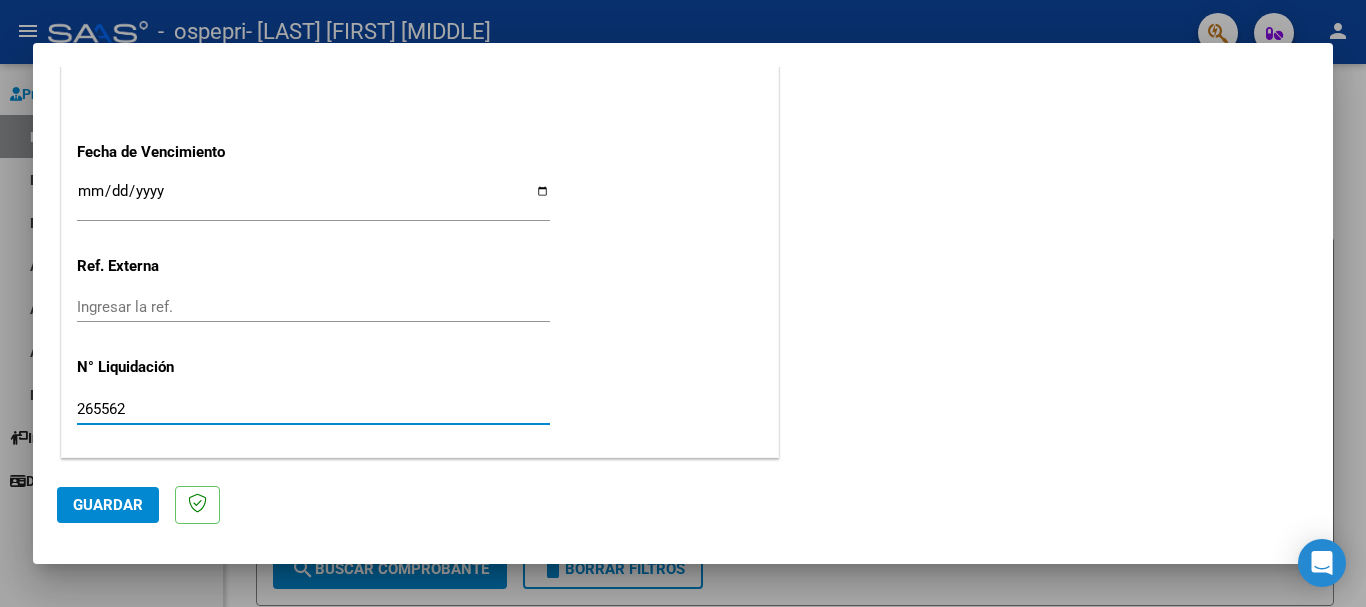 type on "265562" 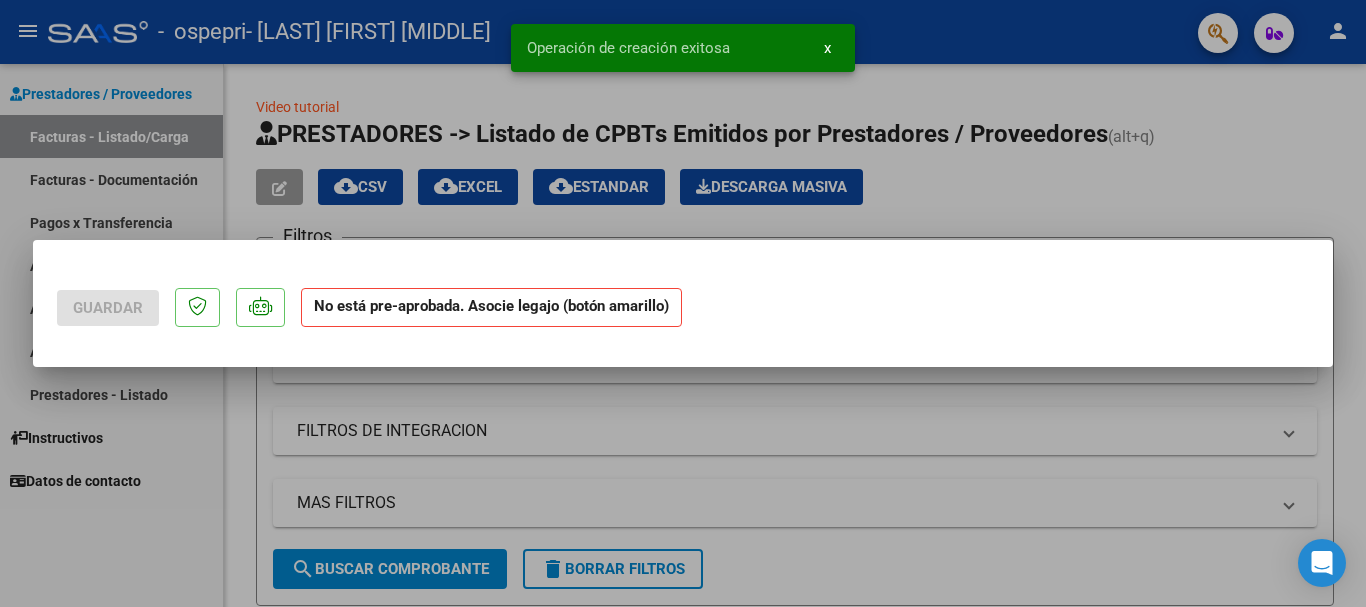 scroll, scrollTop: 0, scrollLeft: 0, axis: both 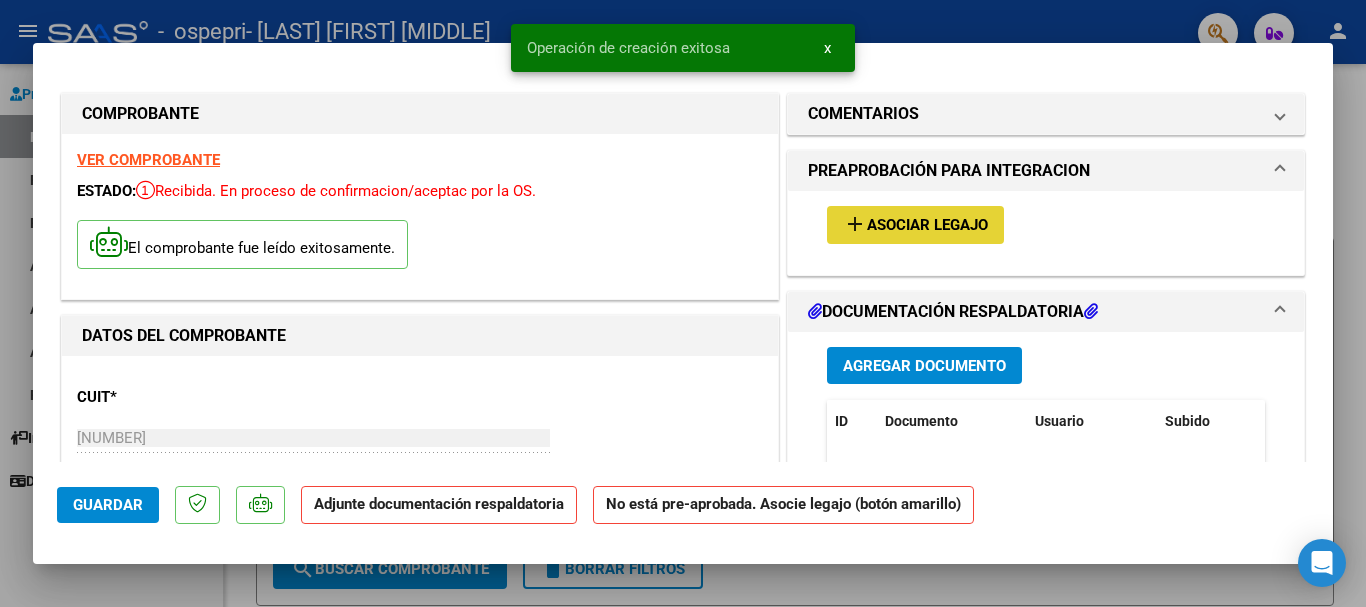 click on "Asociar Legajo" at bounding box center (927, 226) 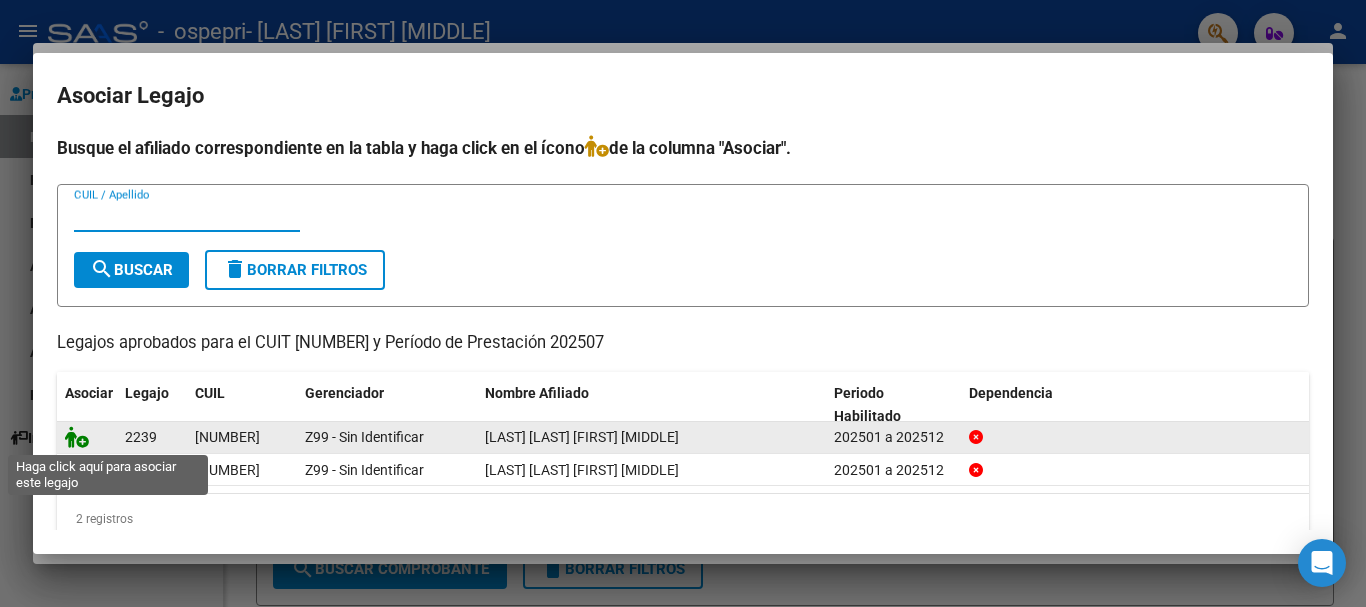 click 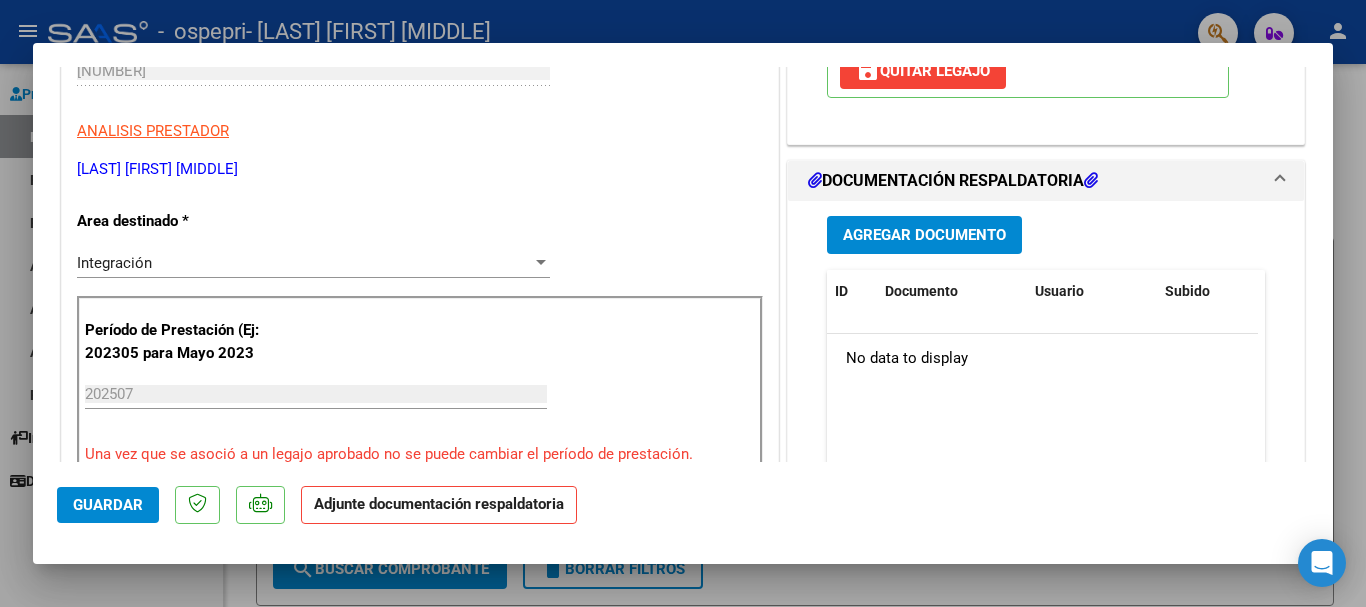 scroll, scrollTop: 400, scrollLeft: 0, axis: vertical 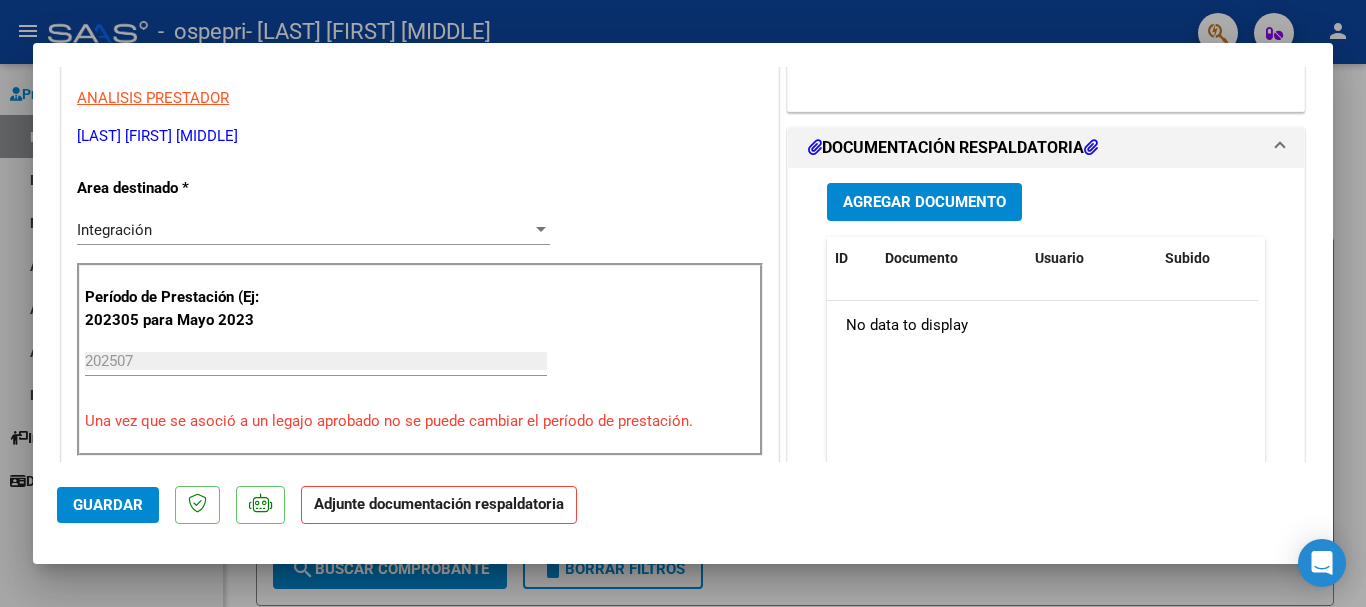 click on "Agregar Documento" at bounding box center [924, 203] 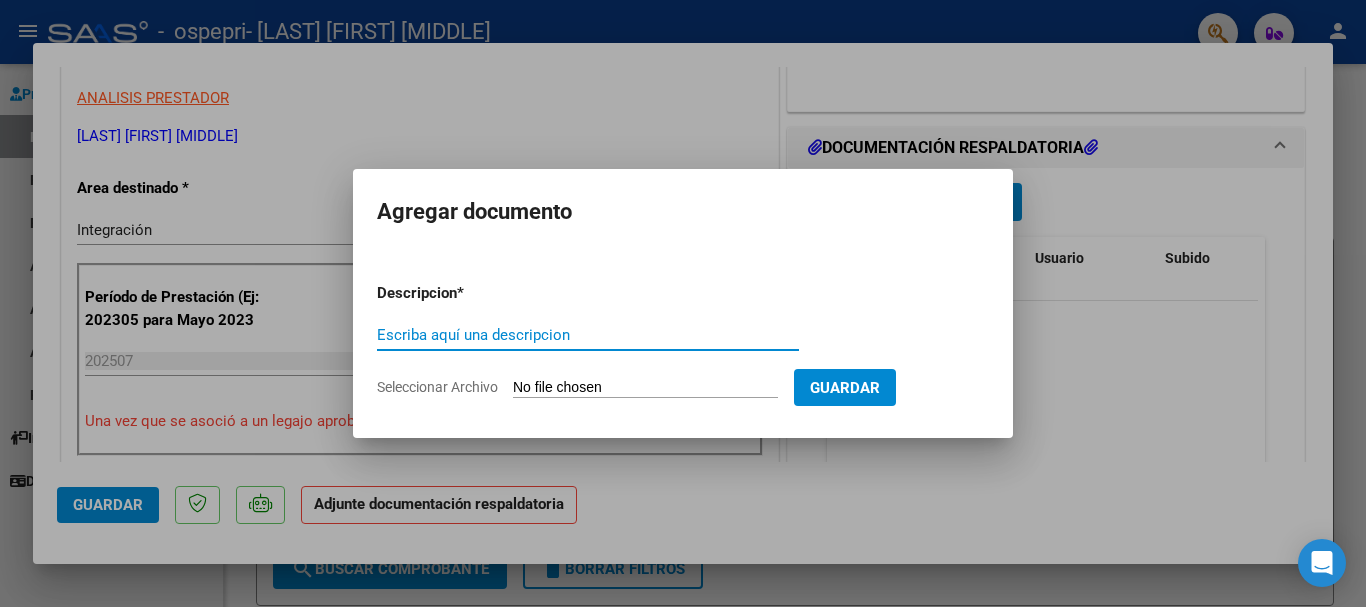 click on "Escriba aquí una descripcion" at bounding box center (588, 335) 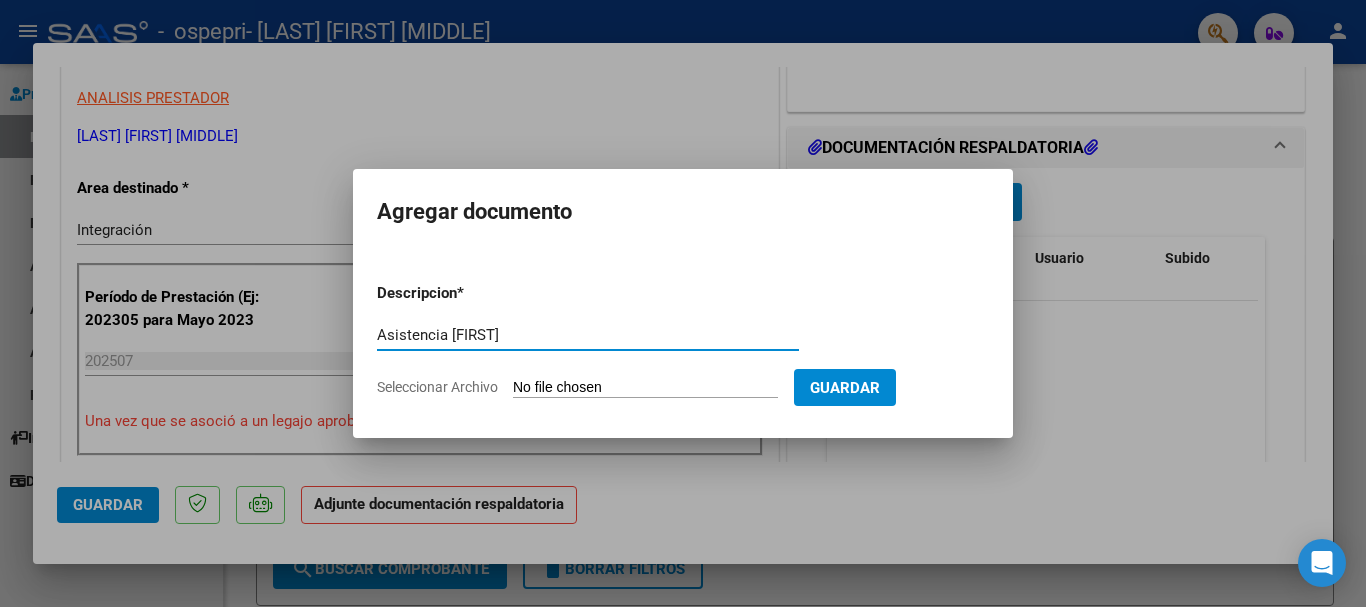 type on "Asistencia [FIRST]" 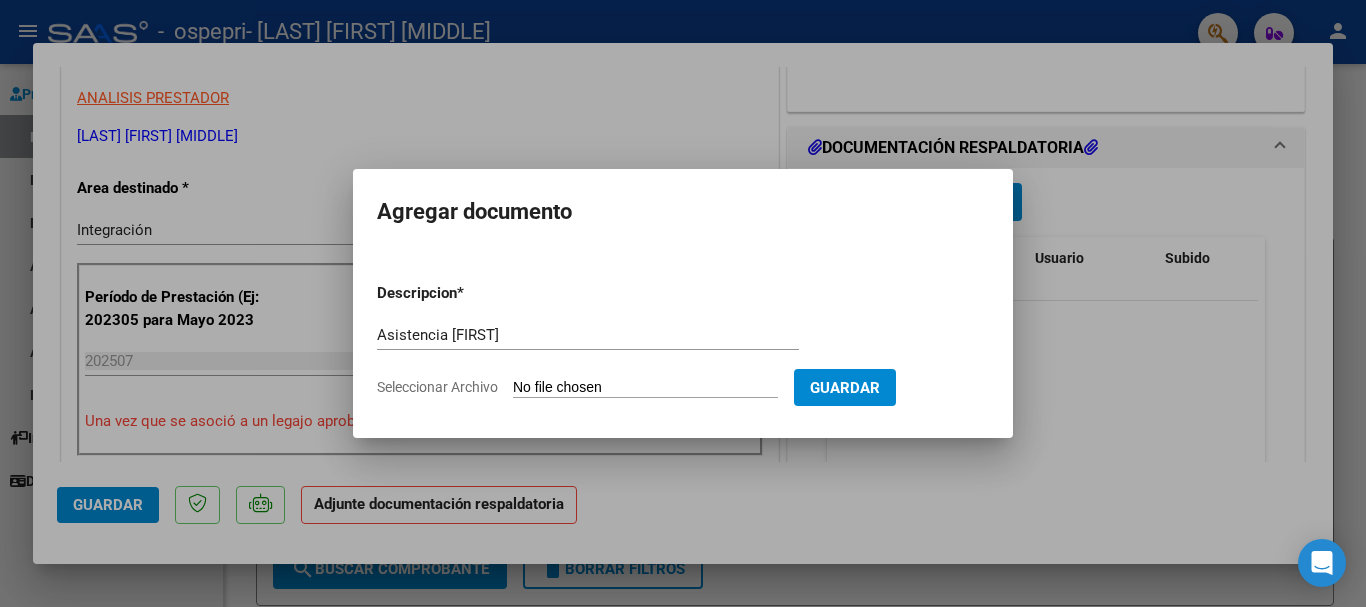 type on "C:\fakepath\[FIRST] [LAST] - Julio.pdf" 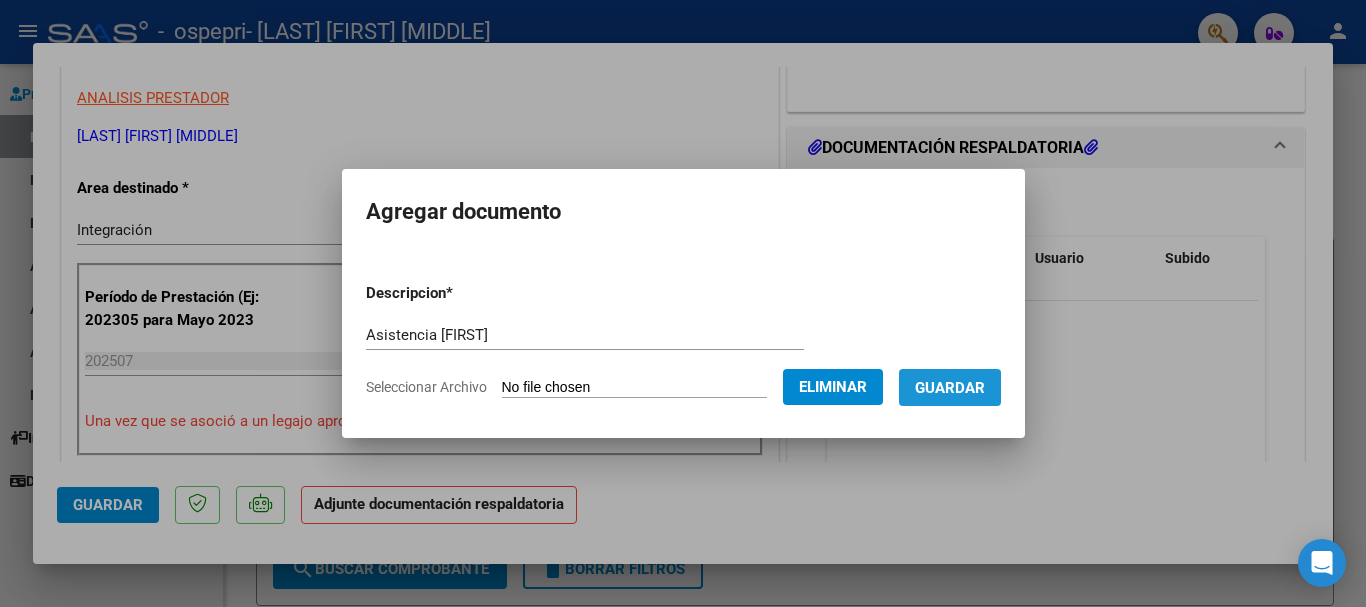 click on "Guardar" at bounding box center (950, 388) 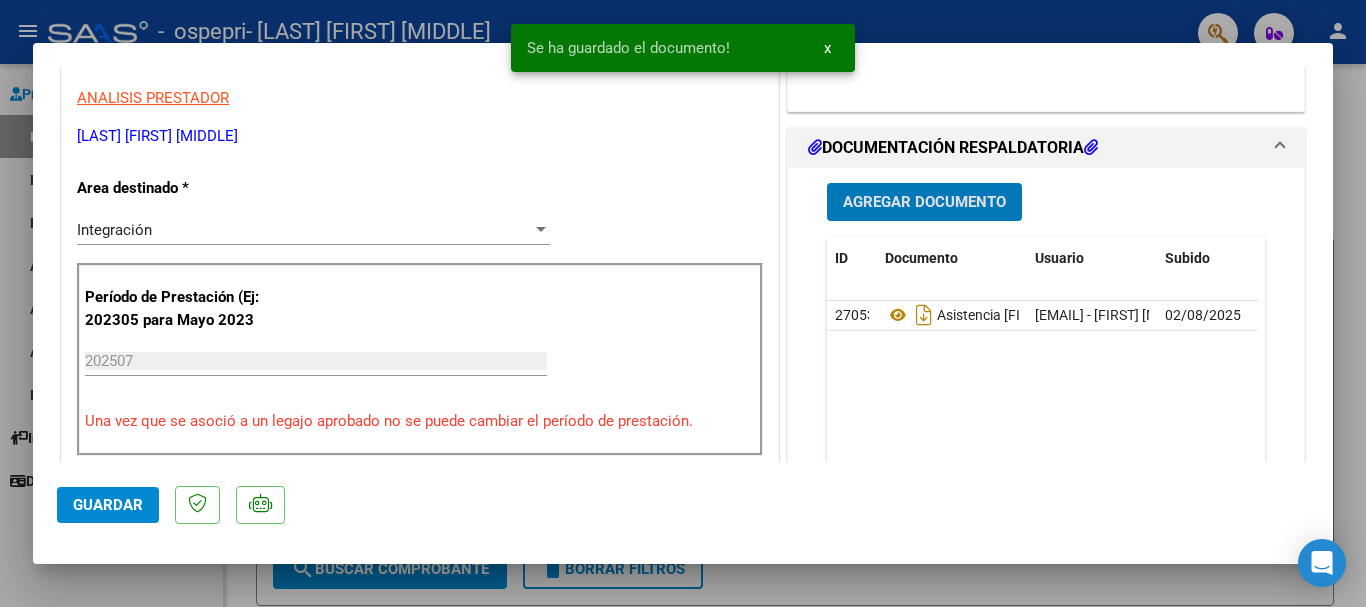scroll, scrollTop: 700, scrollLeft: 0, axis: vertical 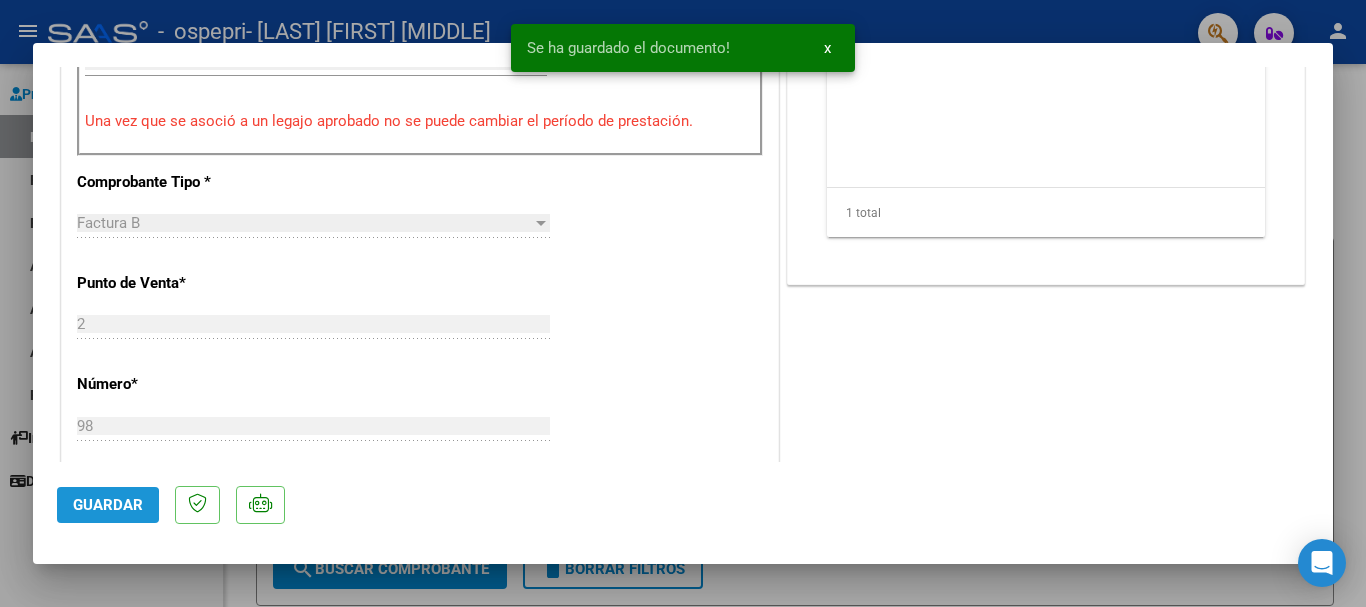 click on "Guardar" 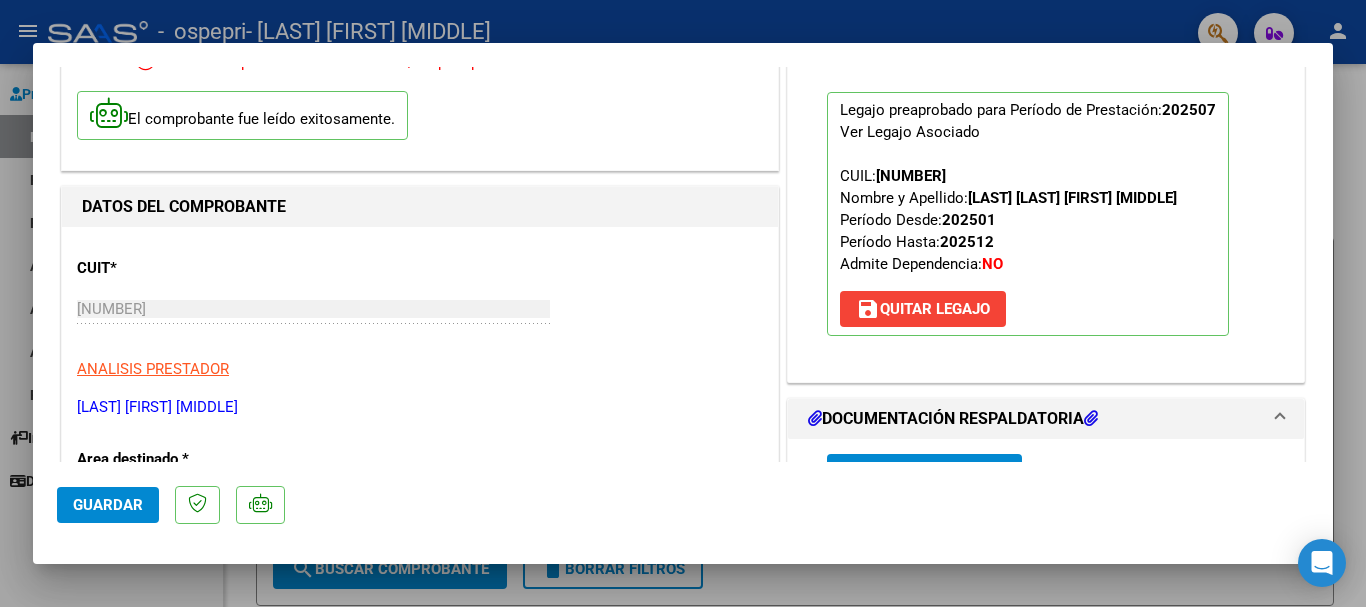 scroll, scrollTop: 0, scrollLeft: 0, axis: both 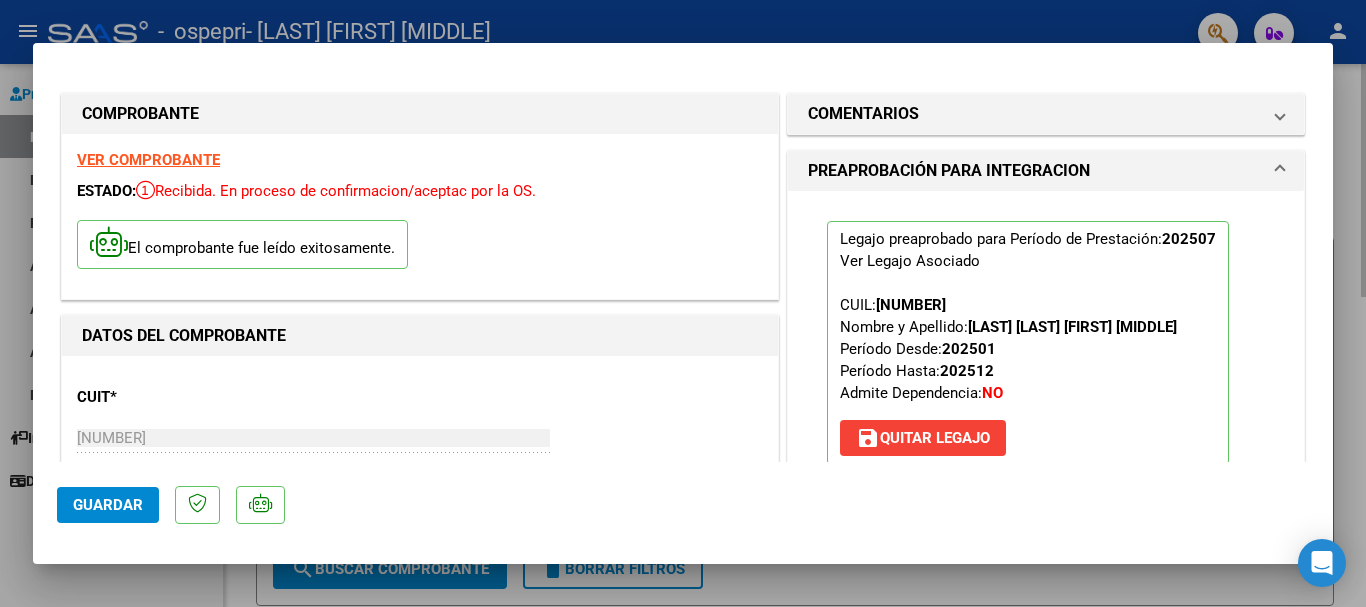 click at bounding box center [683, 303] 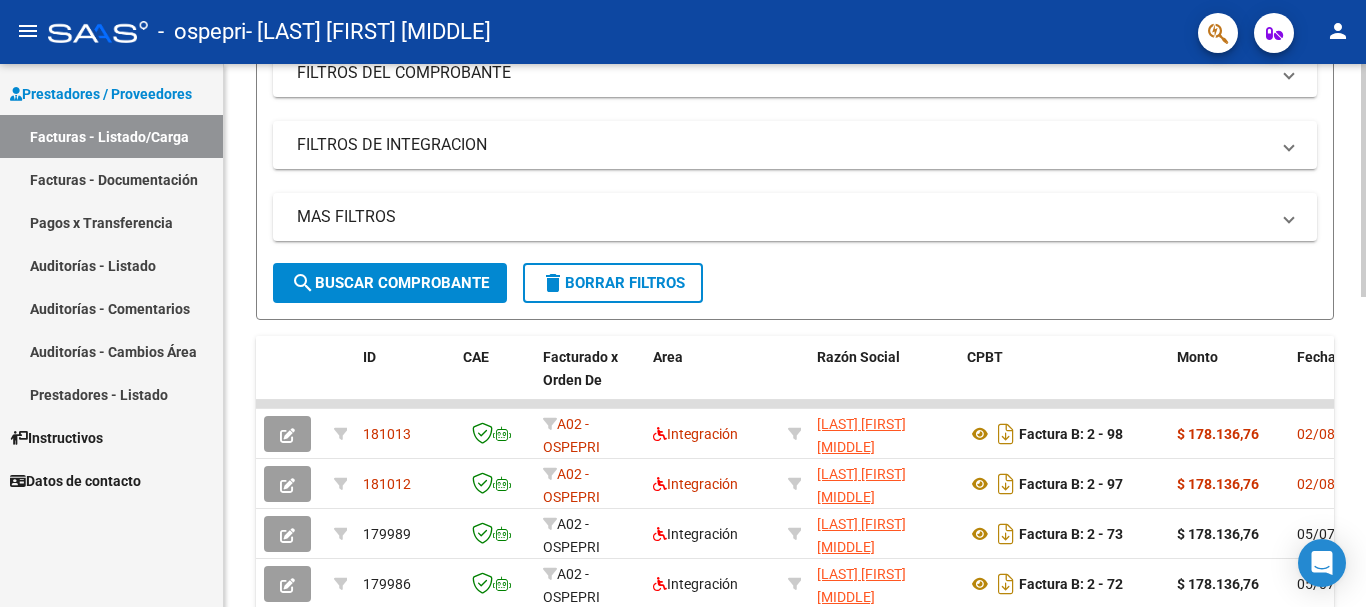 scroll, scrollTop: 400, scrollLeft: 0, axis: vertical 